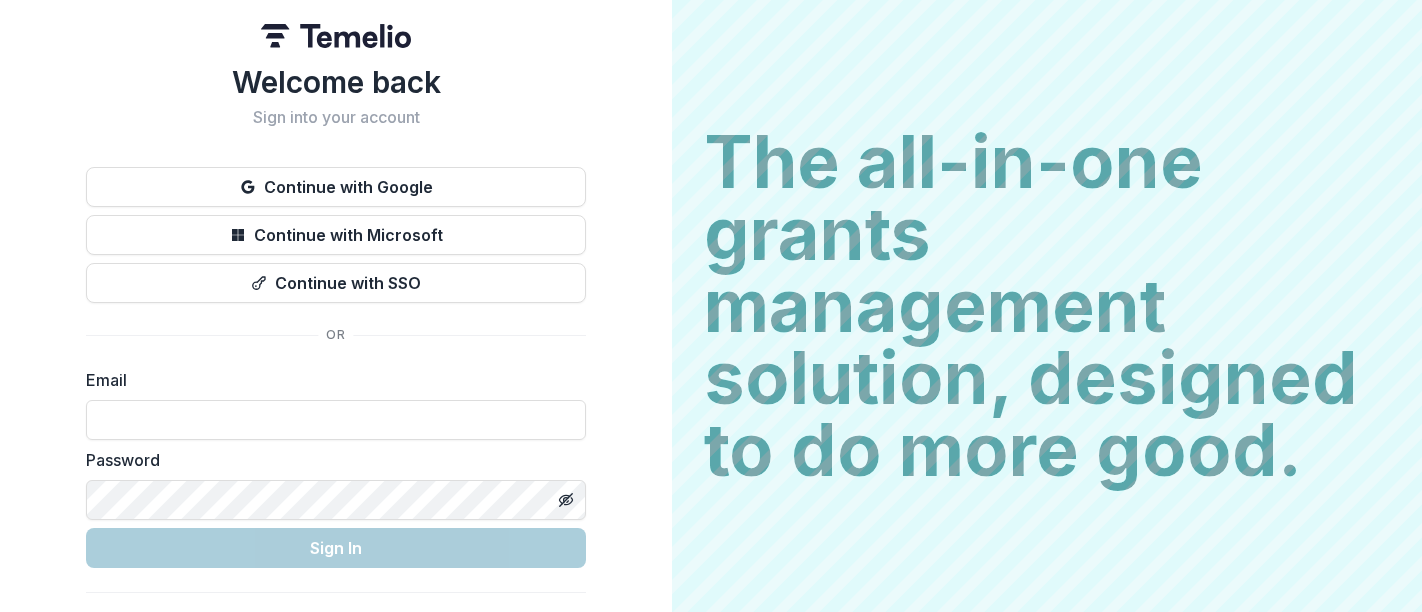scroll, scrollTop: 0, scrollLeft: 0, axis: both 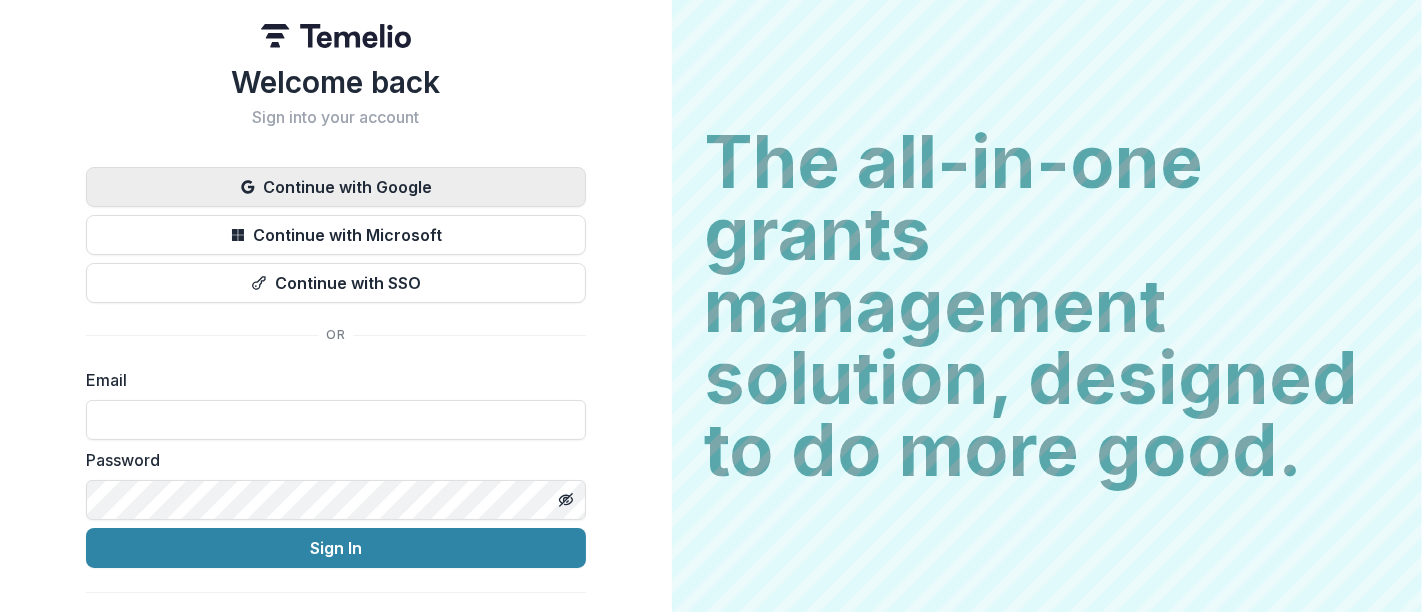 click on "Continue with Google" at bounding box center (336, 187) 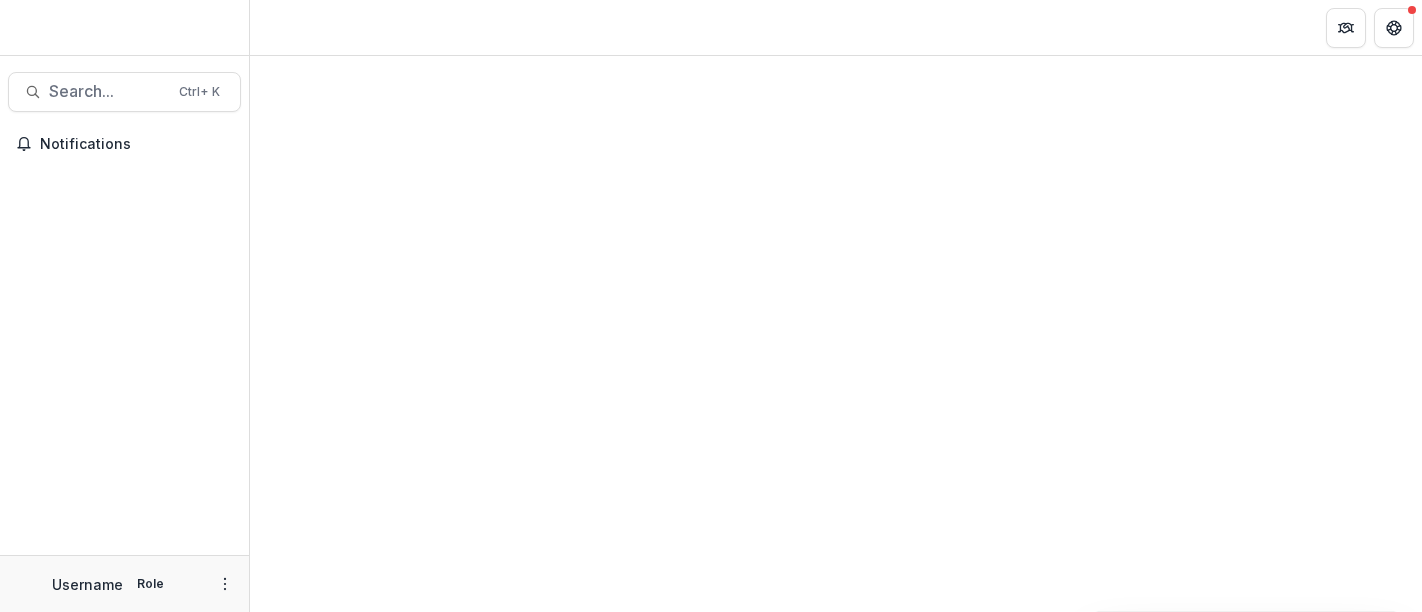 scroll, scrollTop: 0, scrollLeft: 0, axis: both 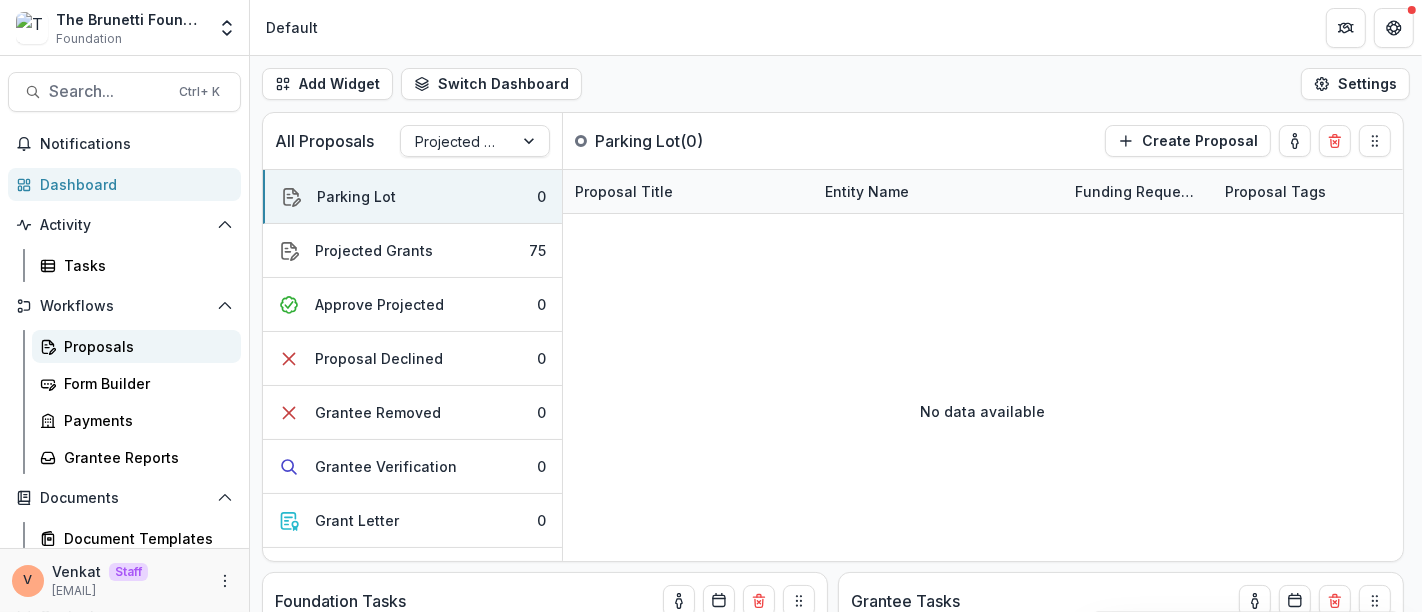 click on "Proposals" at bounding box center (144, 346) 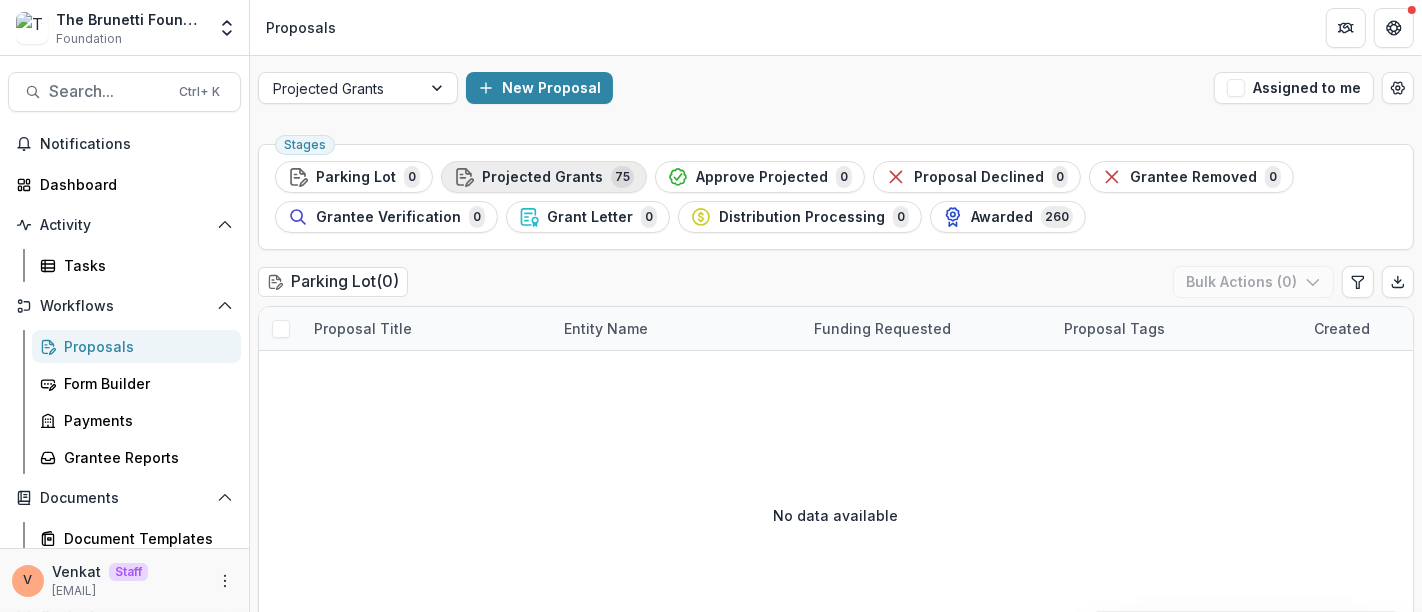 click on "Projected Grants" at bounding box center (542, 177) 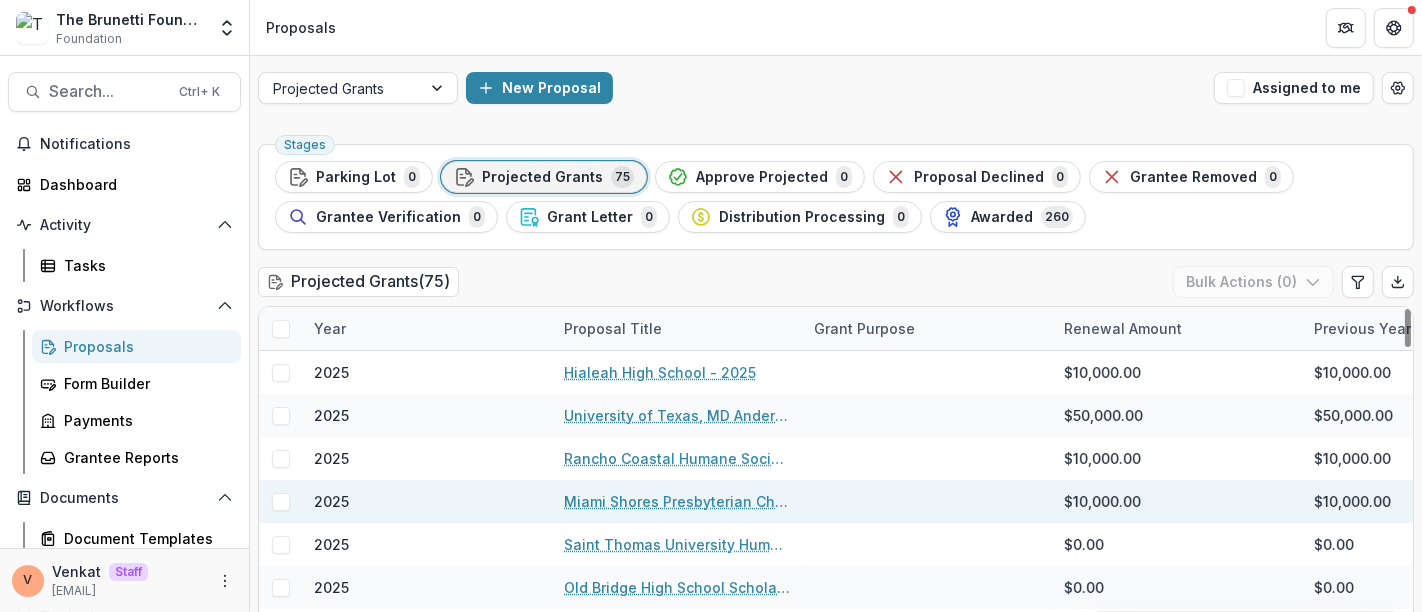 scroll, scrollTop: 444, scrollLeft: 0, axis: vertical 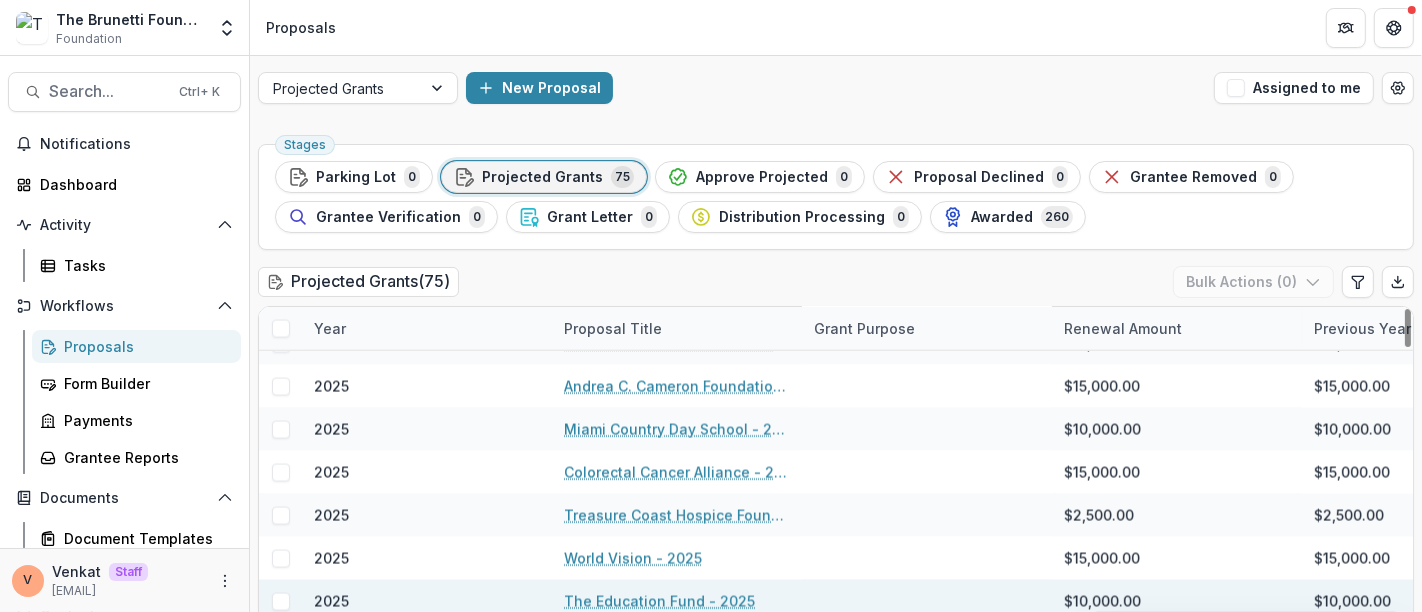 drag, startPoint x: 1402, startPoint y: 362, endPoint x: 1341, endPoint y: 602, distance: 247.63077 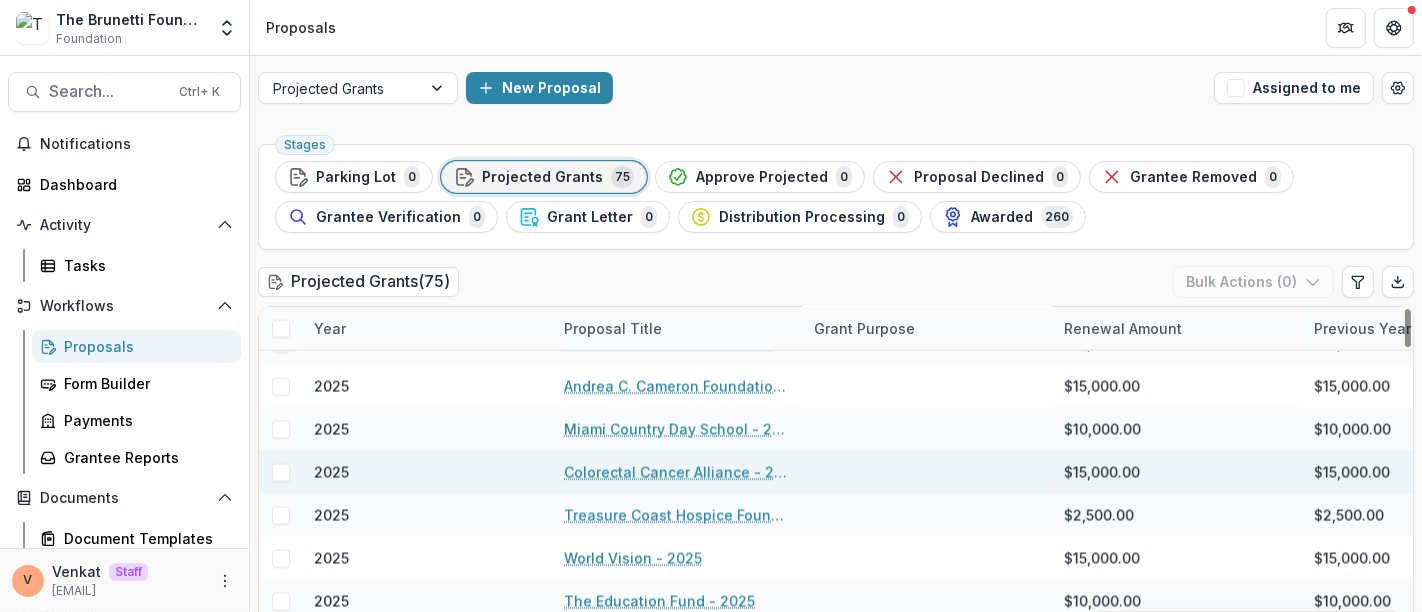 scroll, scrollTop: 60, scrollLeft: 0, axis: vertical 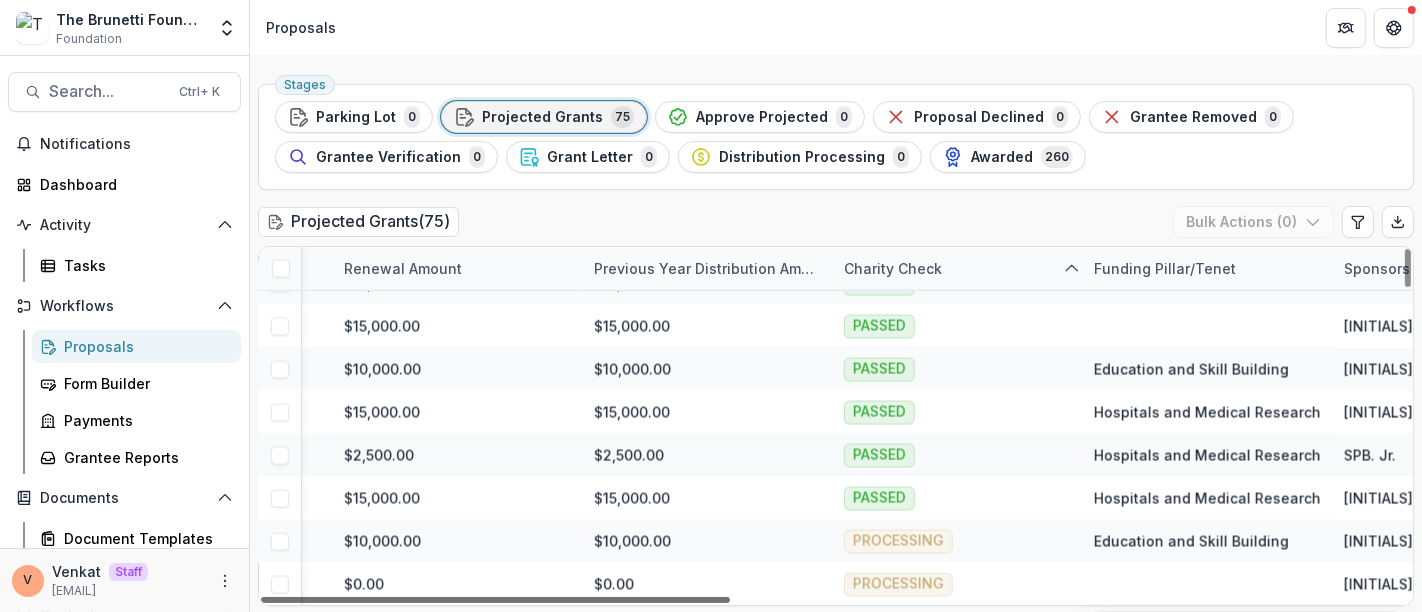 drag, startPoint x: 668, startPoint y: 596, endPoint x: 961, endPoint y: 615, distance: 293.6154 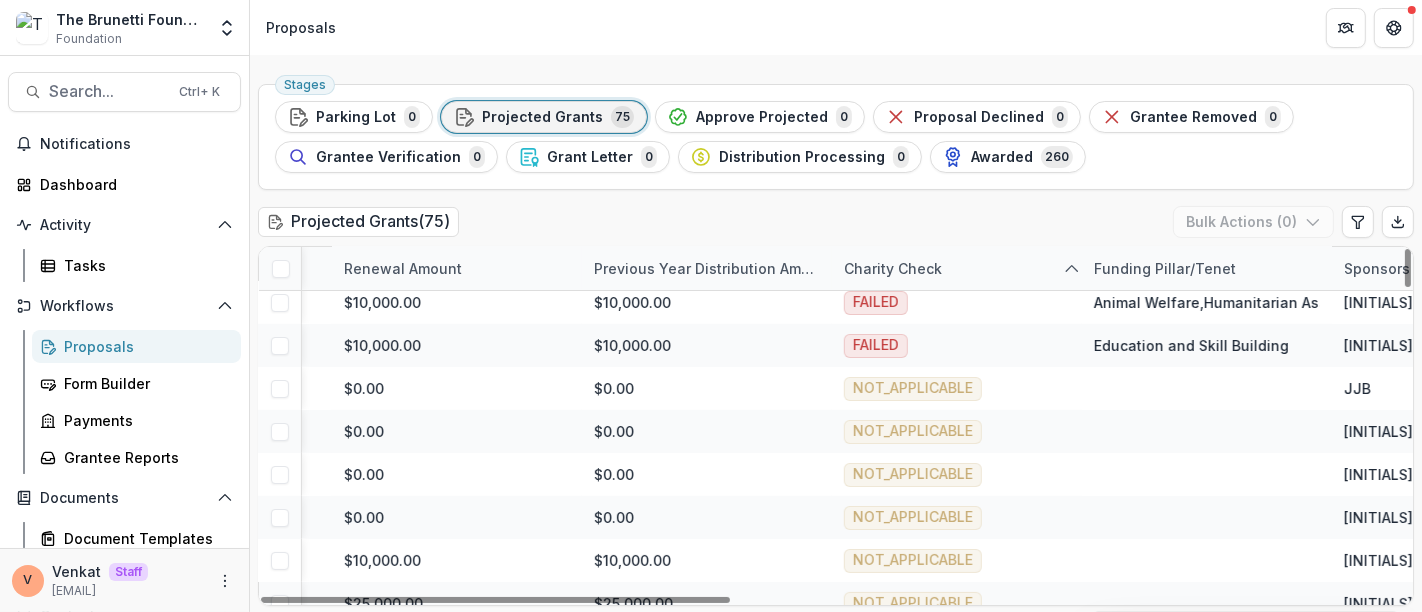 scroll, scrollTop: 0, scrollLeft: 720, axis: horizontal 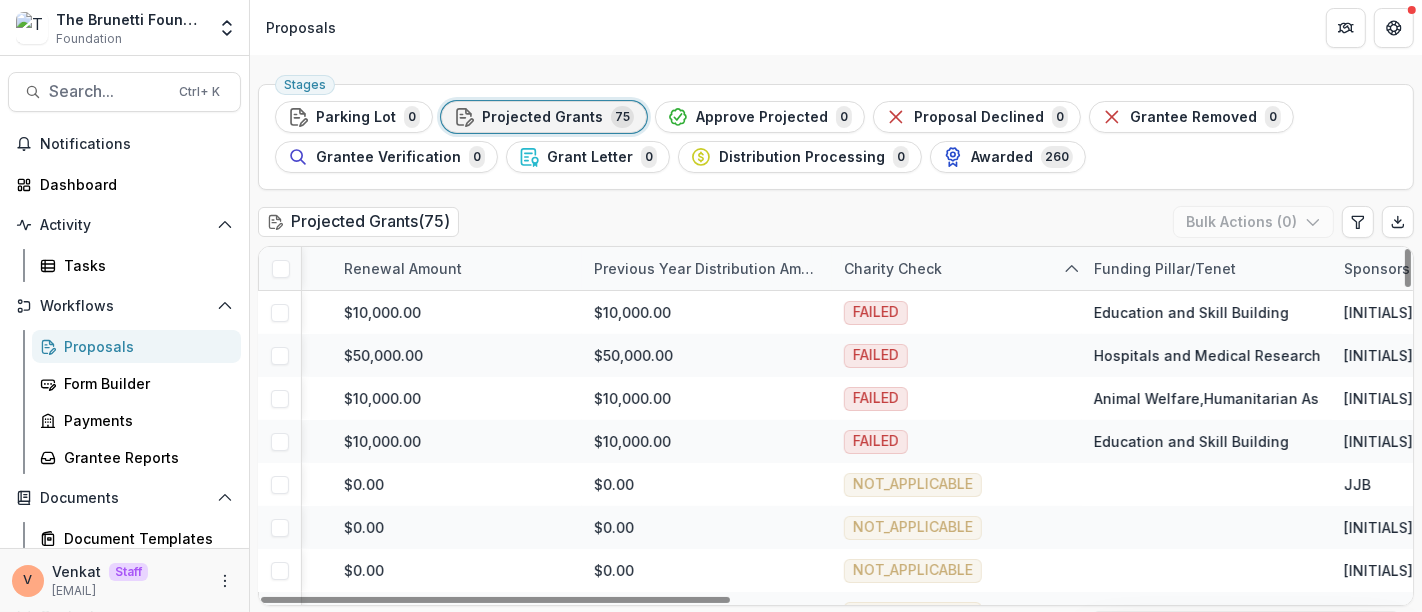 click on "Charity Check" at bounding box center [893, 268] 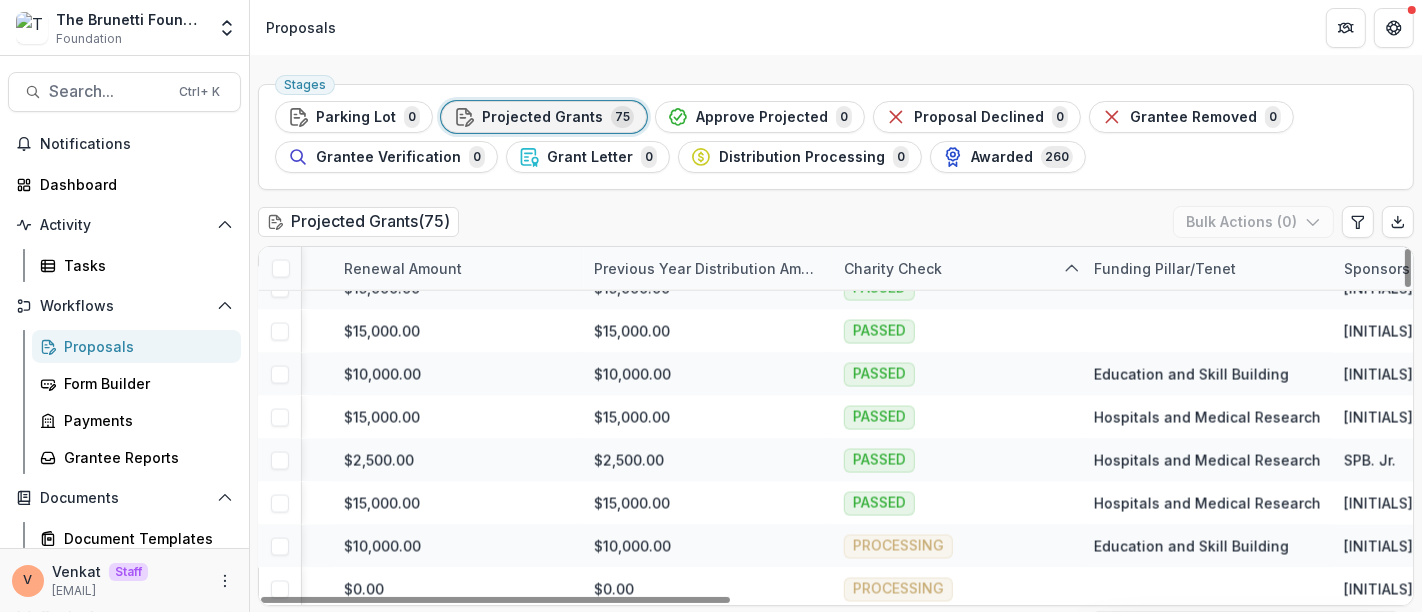 scroll, scrollTop: 2910, scrollLeft: 720, axis: both 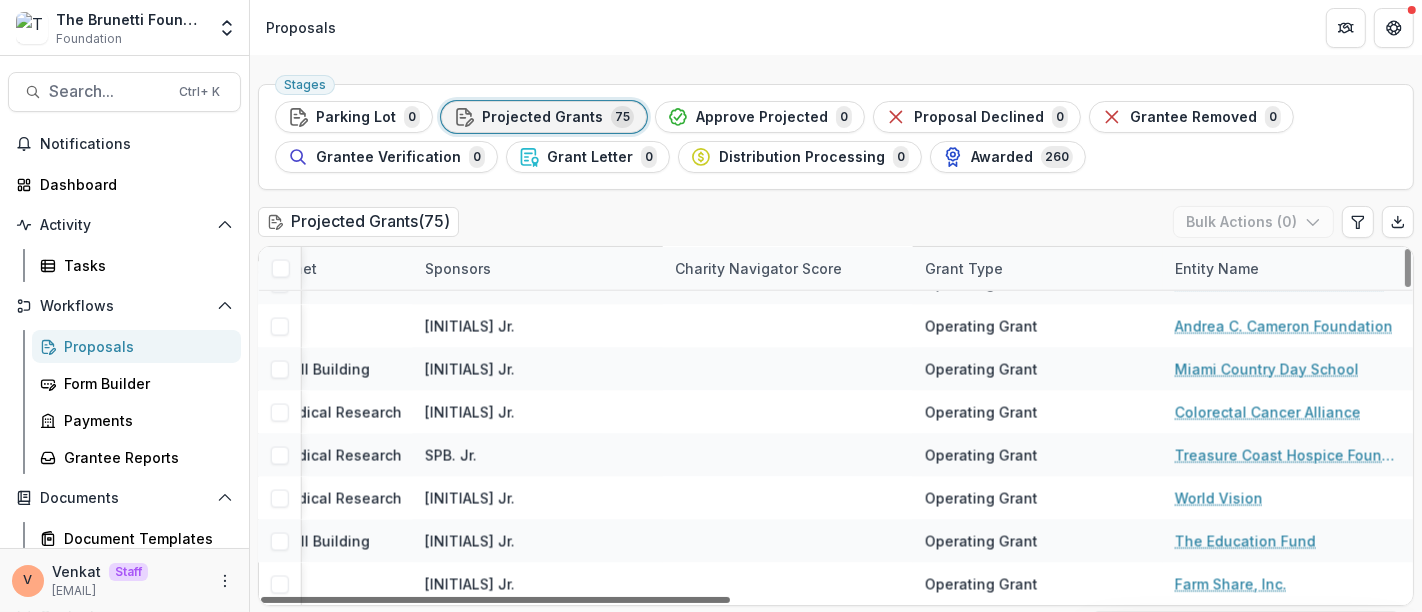 drag, startPoint x: 891, startPoint y: 599, endPoint x: 1290, endPoint y: 607, distance: 399.0802 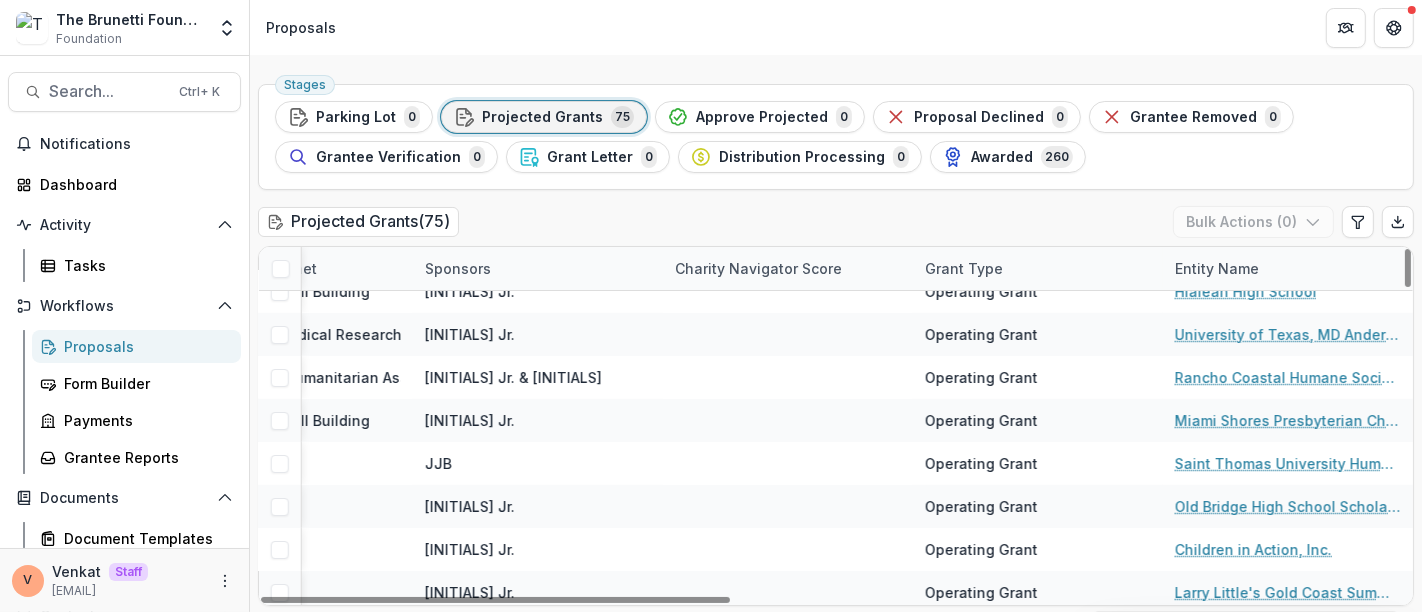 scroll, scrollTop: 0, scrollLeft: 1644, axis: horizontal 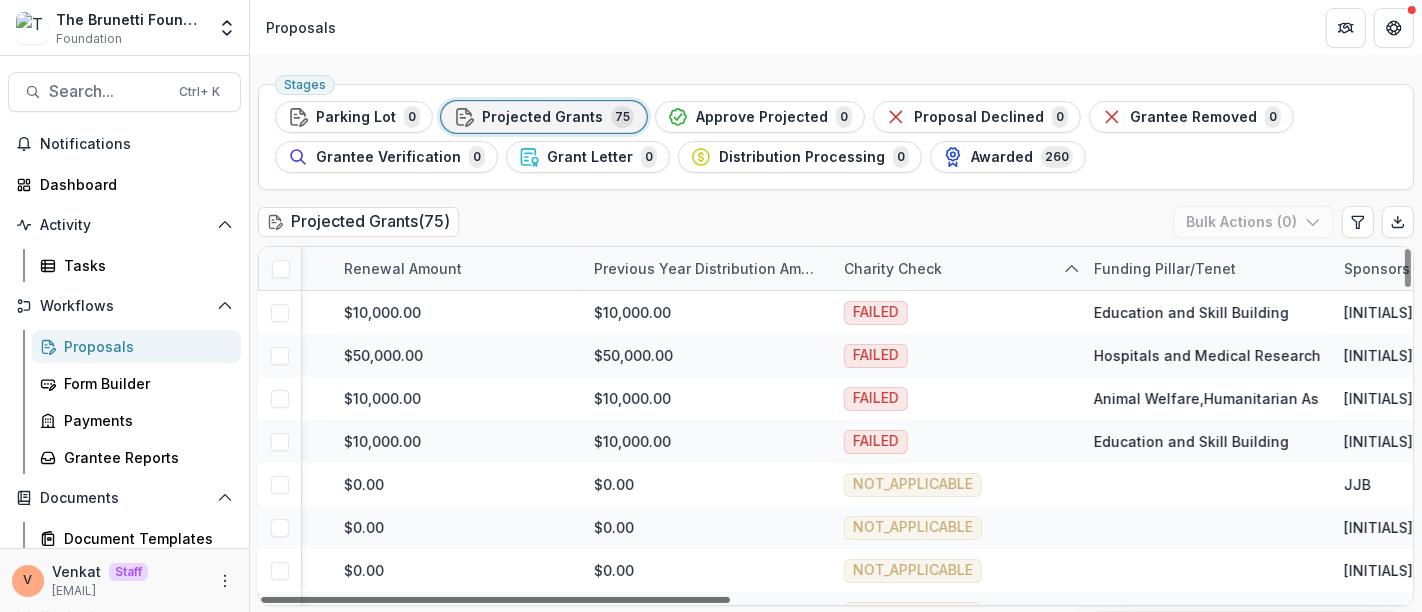 drag, startPoint x: 1106, startPoint y: 598, endPoint x: 731, endPoint y: 576, distance: 375.64478 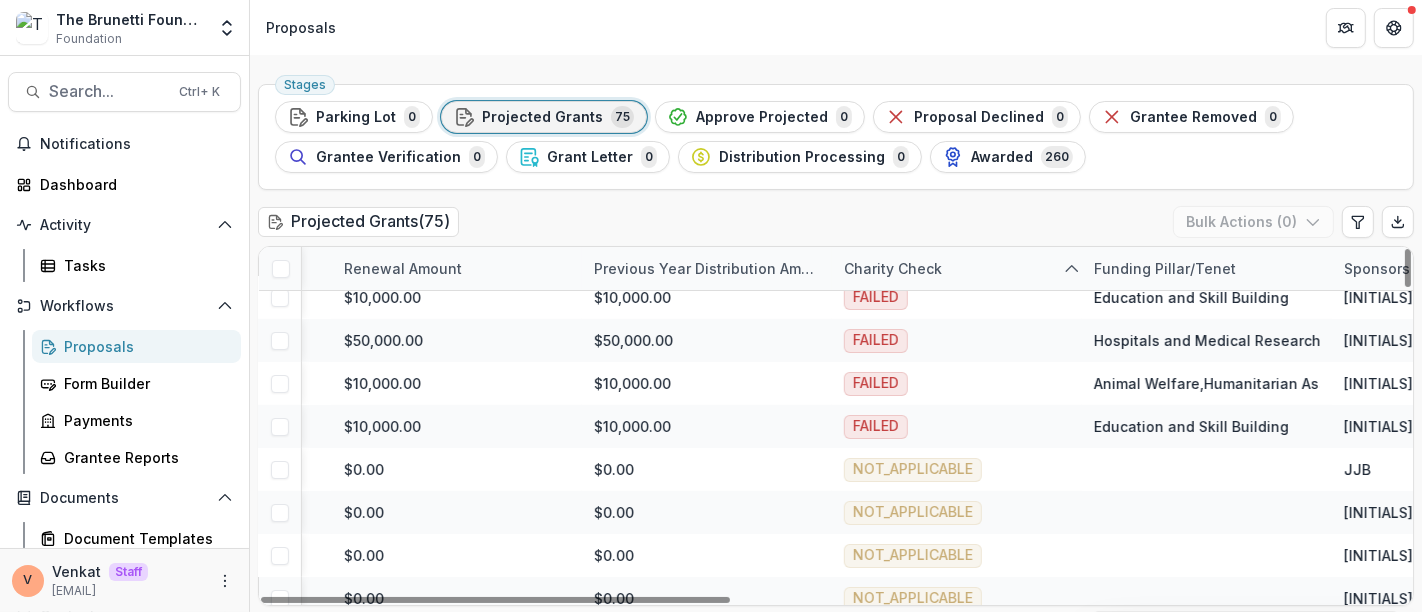 scroll, scrollTop: 0, scrollLeft: 720, axis: horizontal 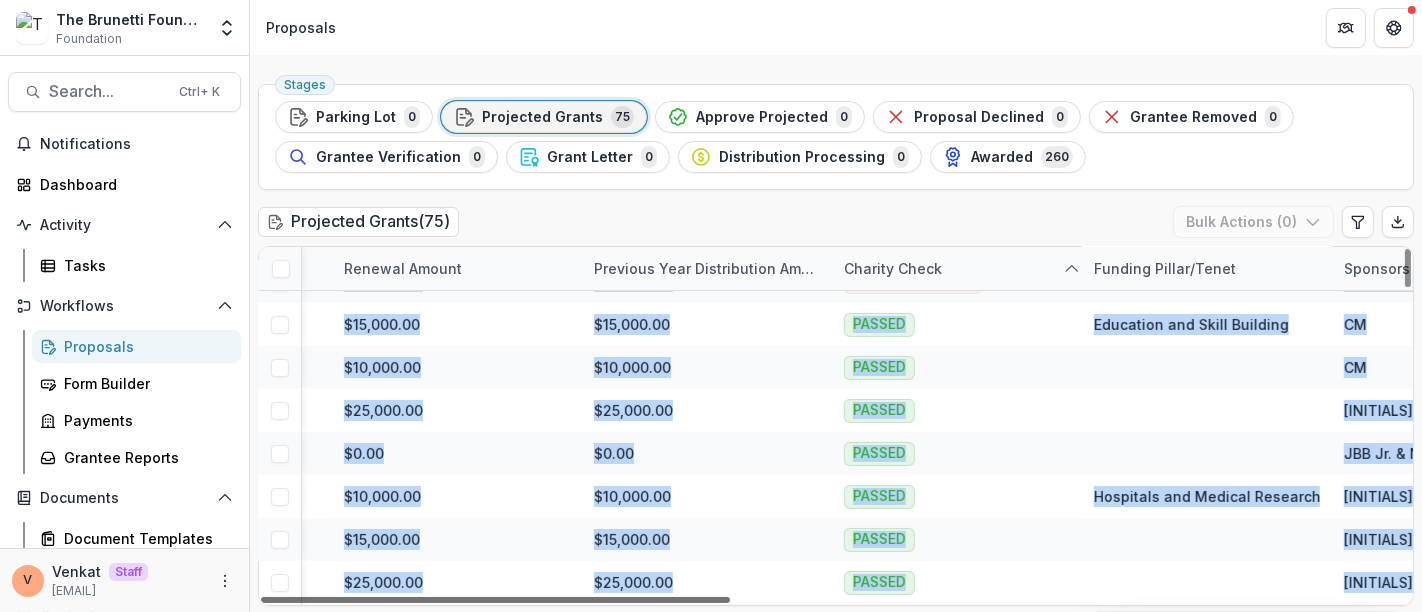 drag, startPoint x: 942, startPoint y: 603, endPoint x: 752, endPoint y: 599, distance: 190.0421 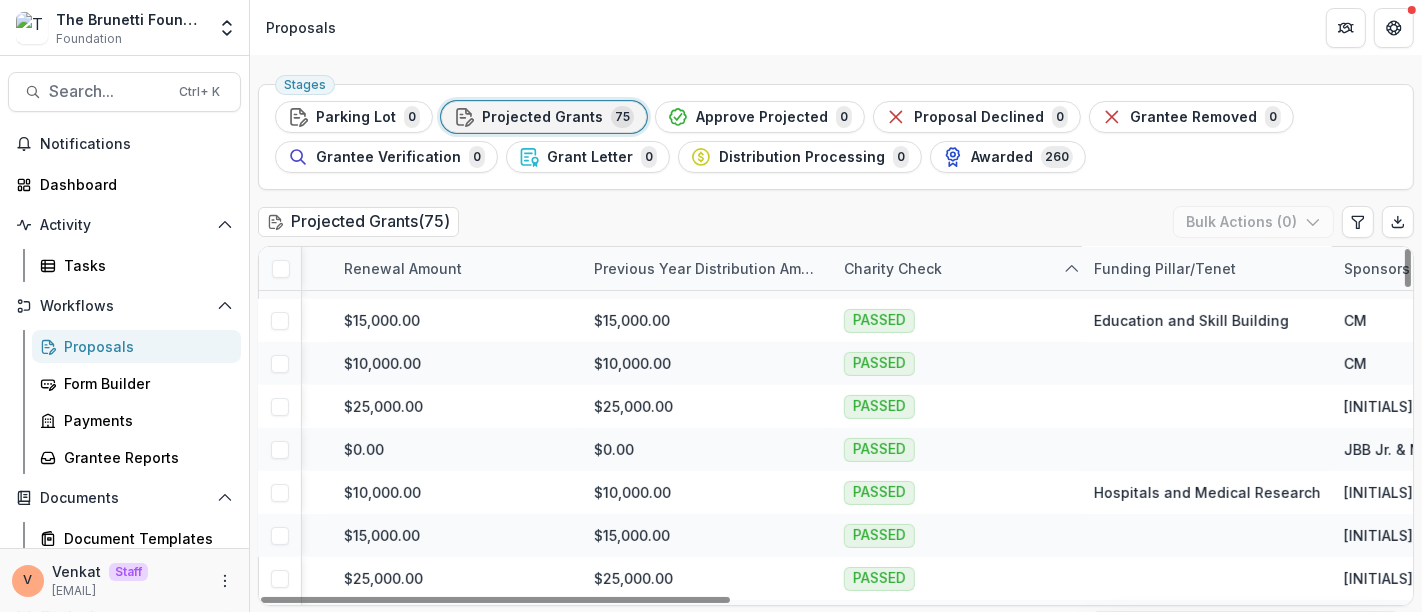 click on "Stages Parking Lot 0 Projected Grants 75 Approve Projected 0 Proposal Declined 0 Grantee Removed 0 Grantee Verification 0 Grant Letter 0 Distribution Processing 0 Awarded 260" at bounding box center [836, 137] 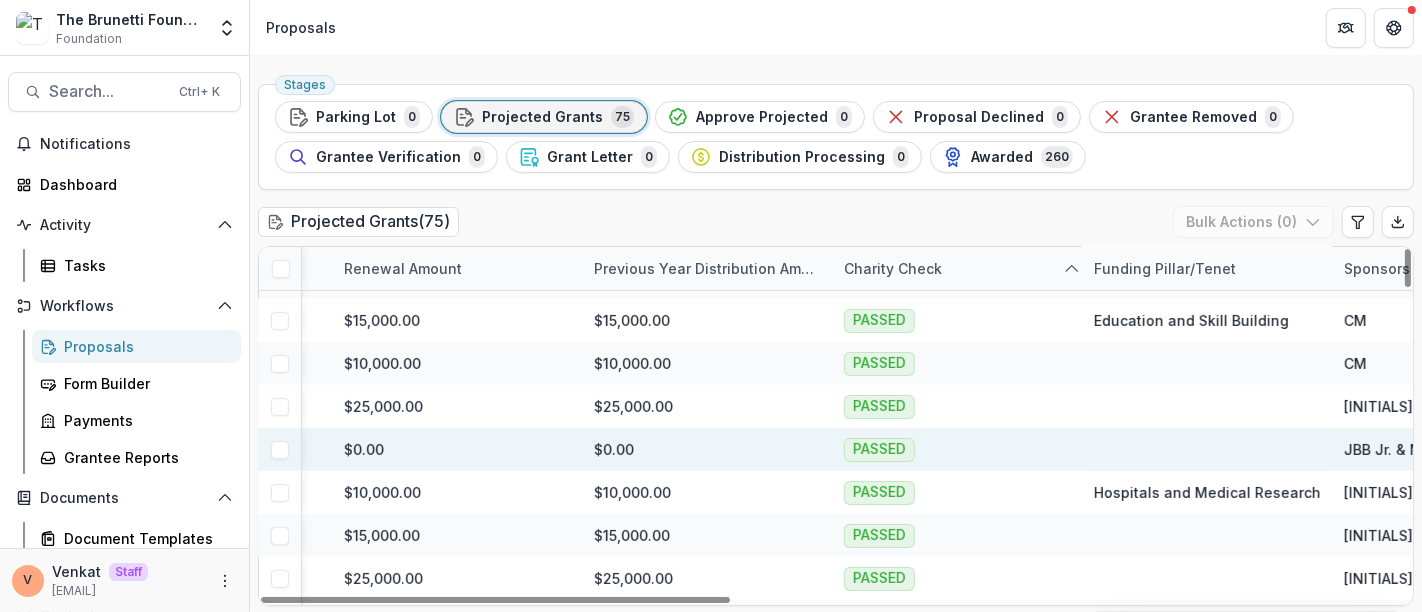 scroll, scrollTop: 0, scrollLeft: 720, axis: horizontal 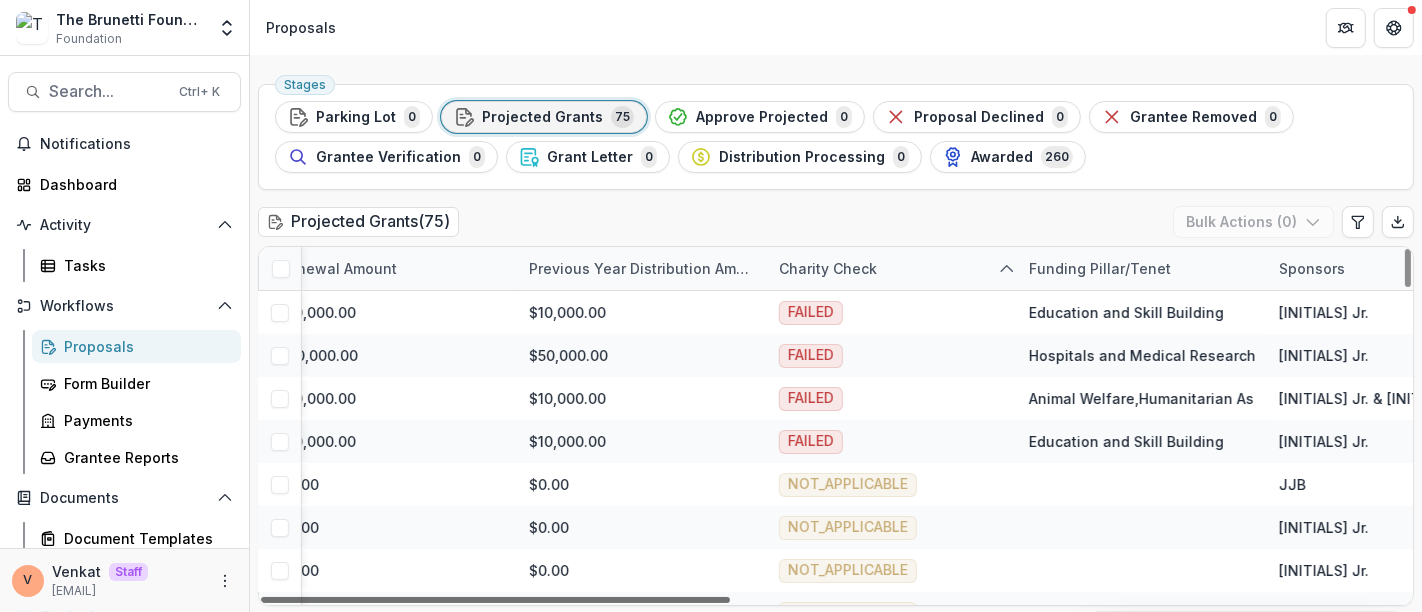 drag, startPoint x: 928, startPoint y: 598, endPoint x: 955, endPoint y: 592, distance: 27.658634 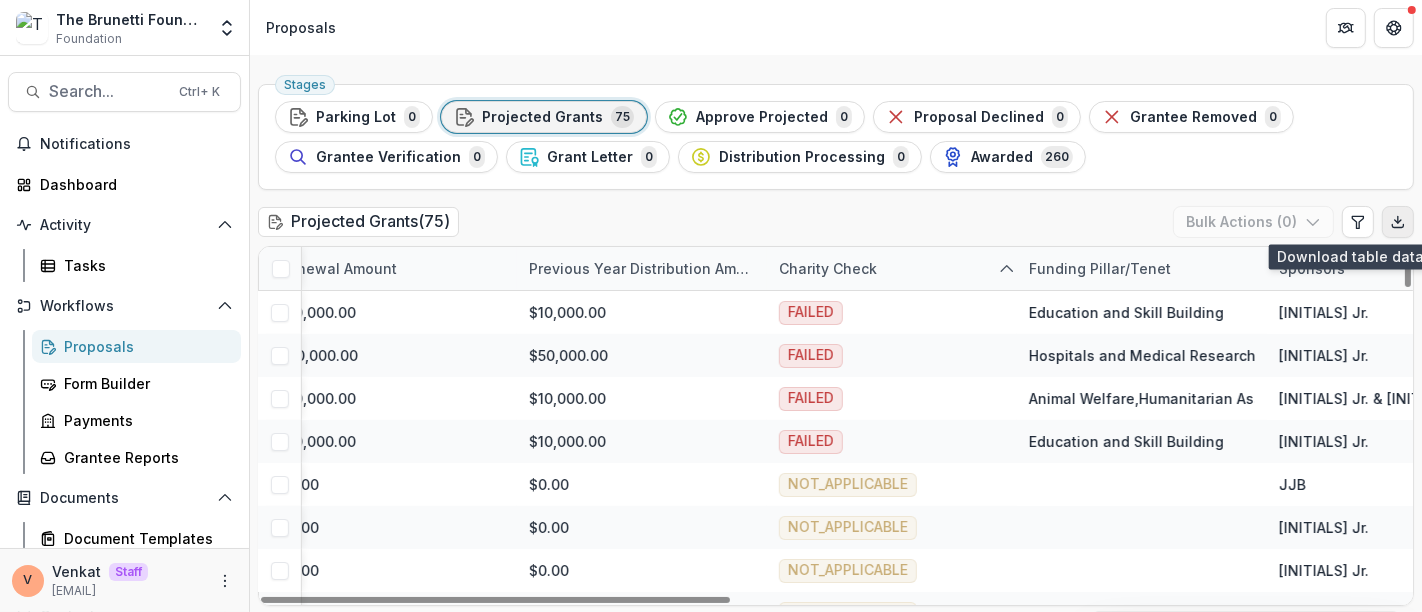 click 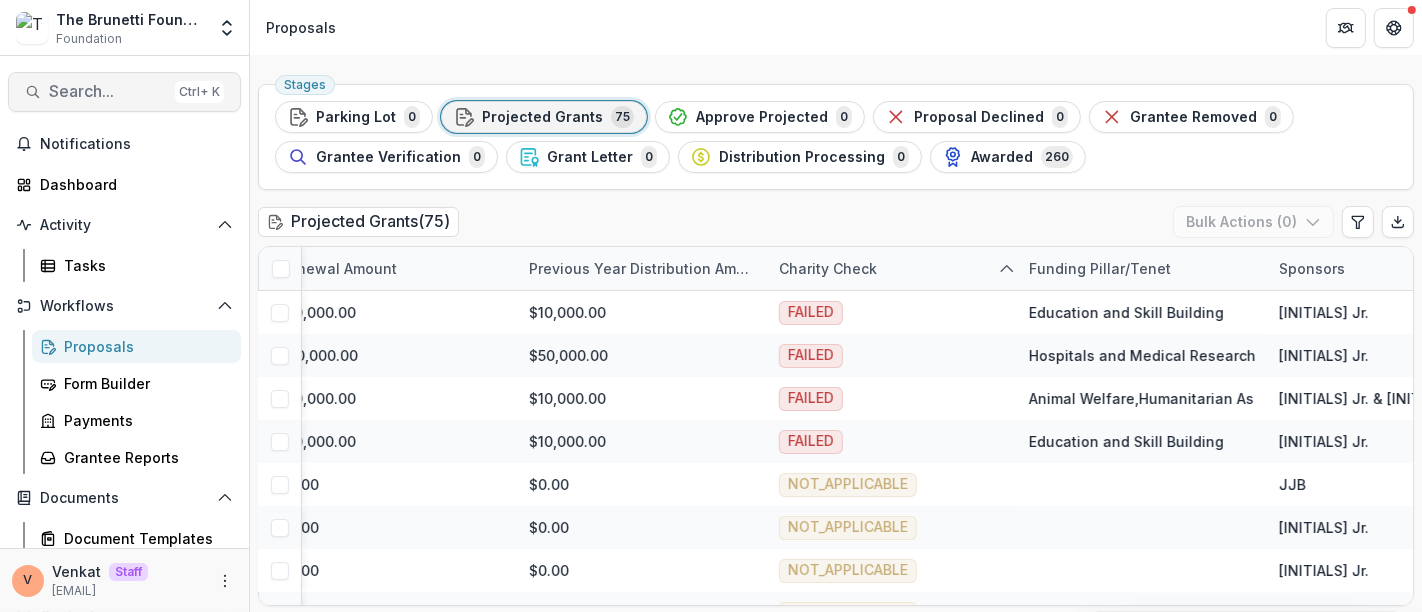 click on "Search..." at bounding box center [108, 91] 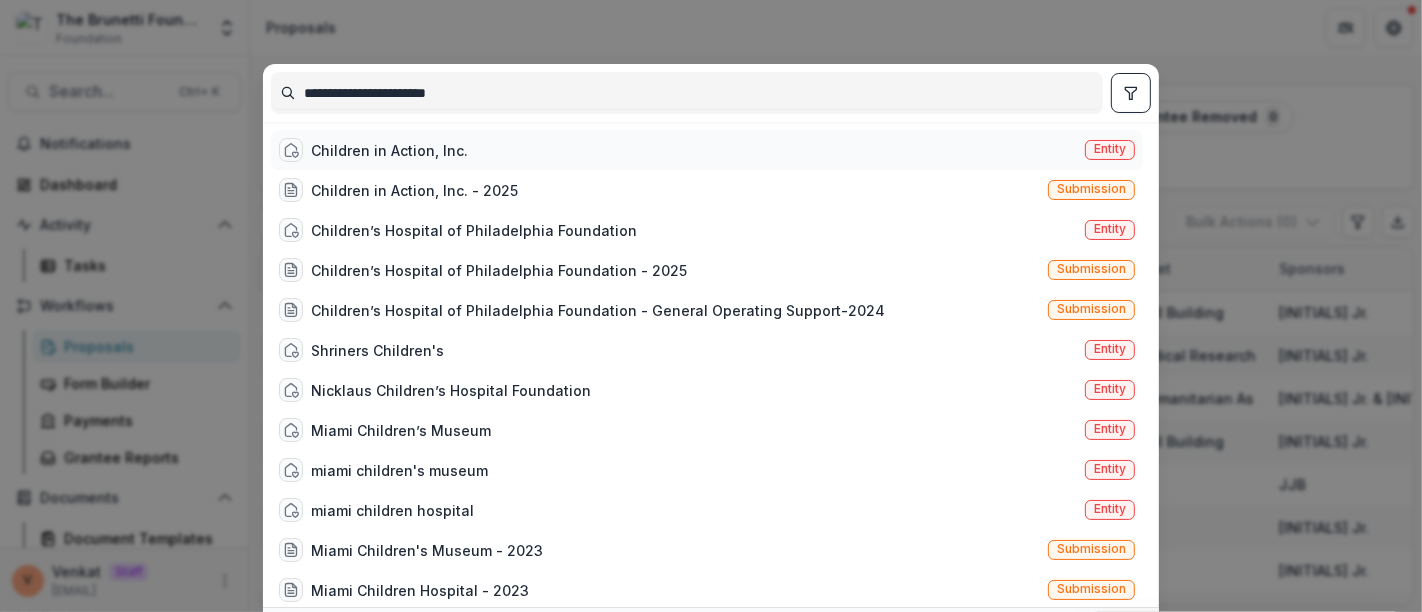 type on "**********" 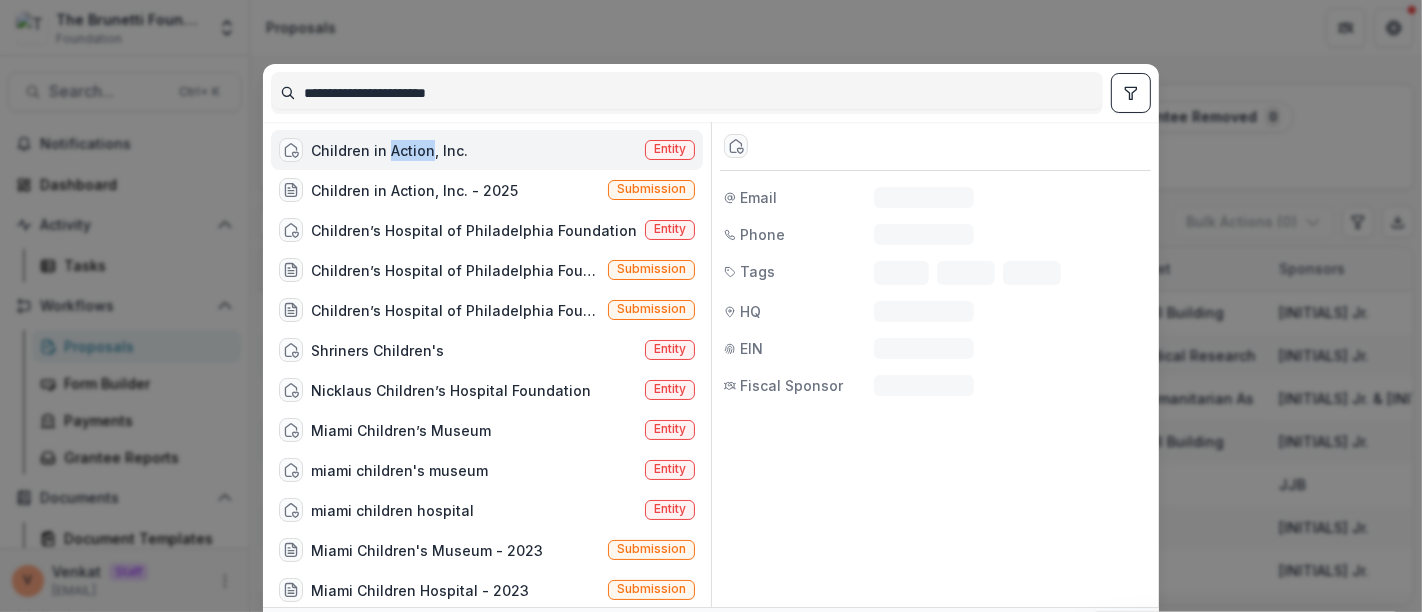click on "Children in Action, Inc." at bounding box center [389, 150] 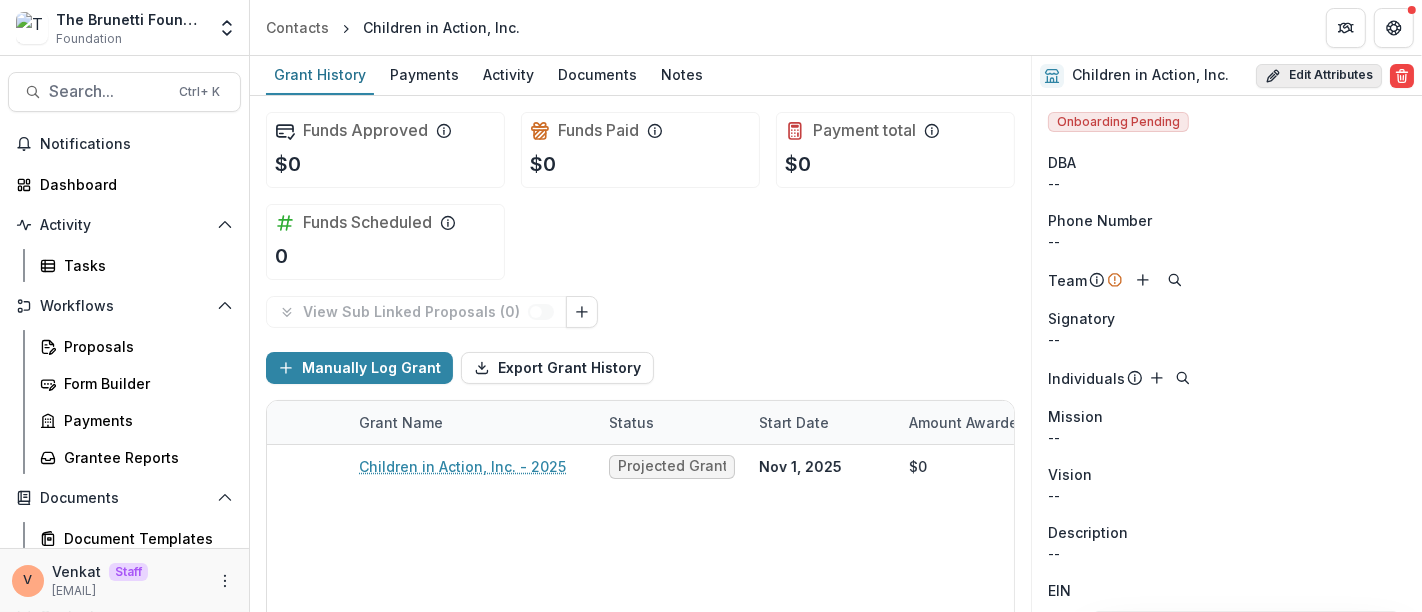 click on "Edit Attributes" at bounding box center (1319, 76) 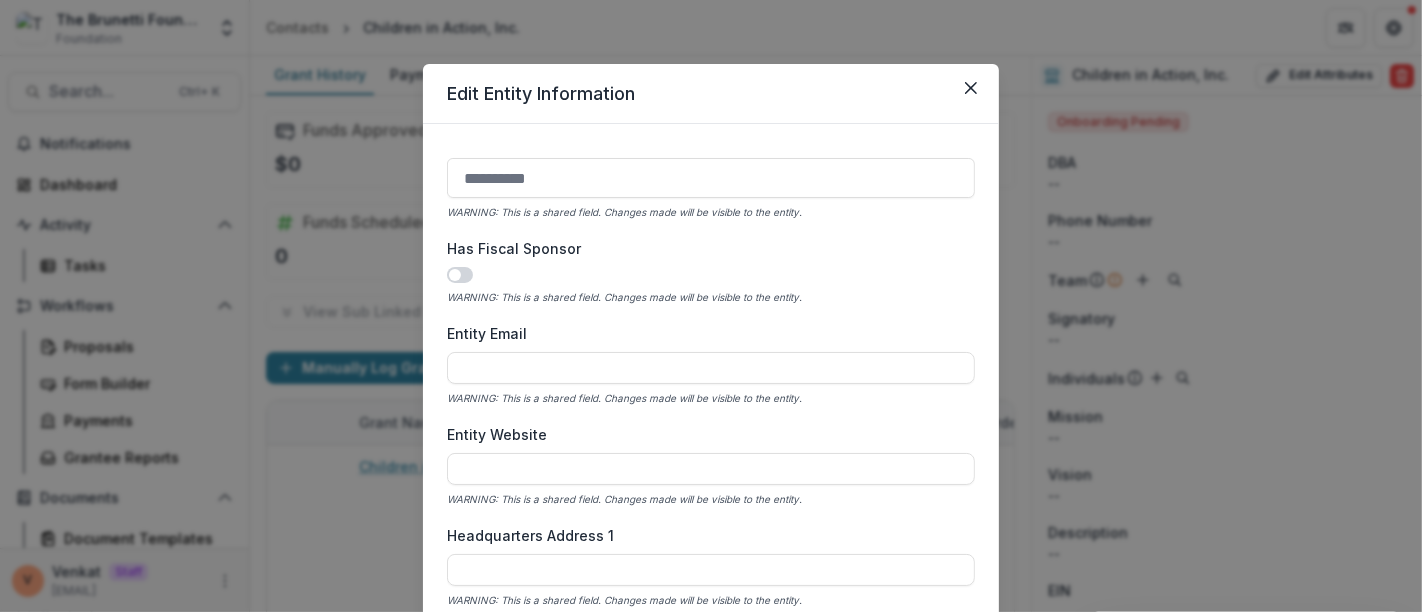 scroll, scrollTop: 666, scrollLeft: 0, axis: vertical 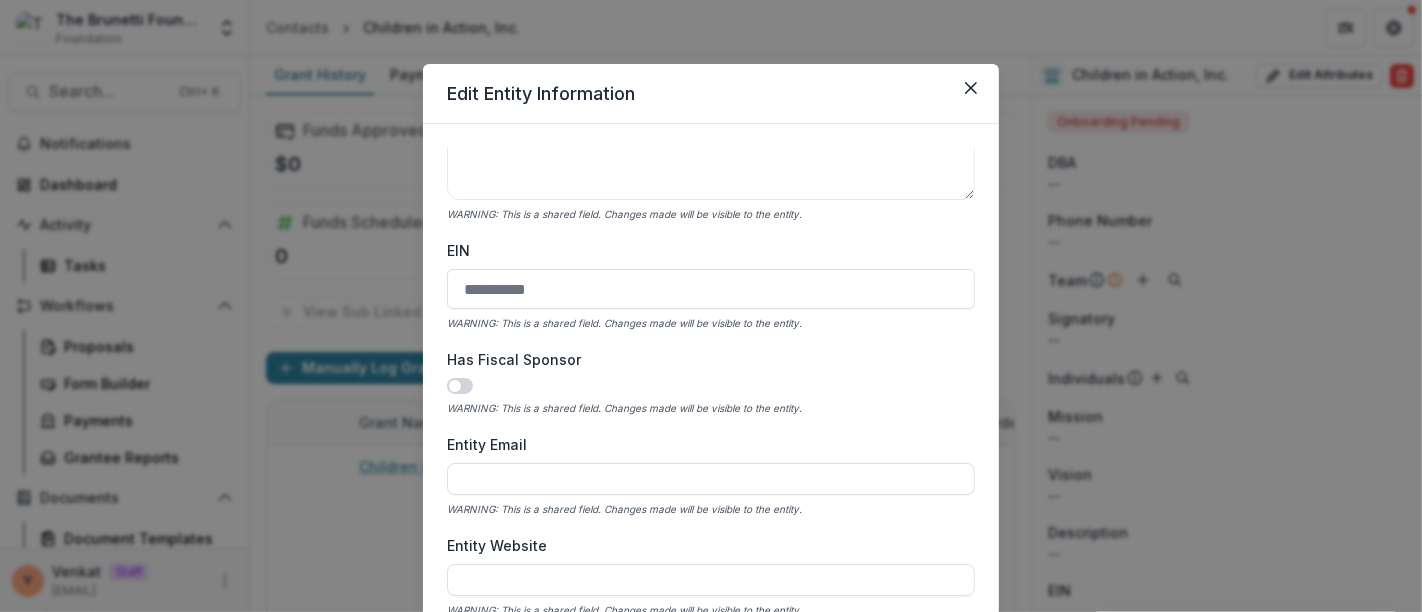 type 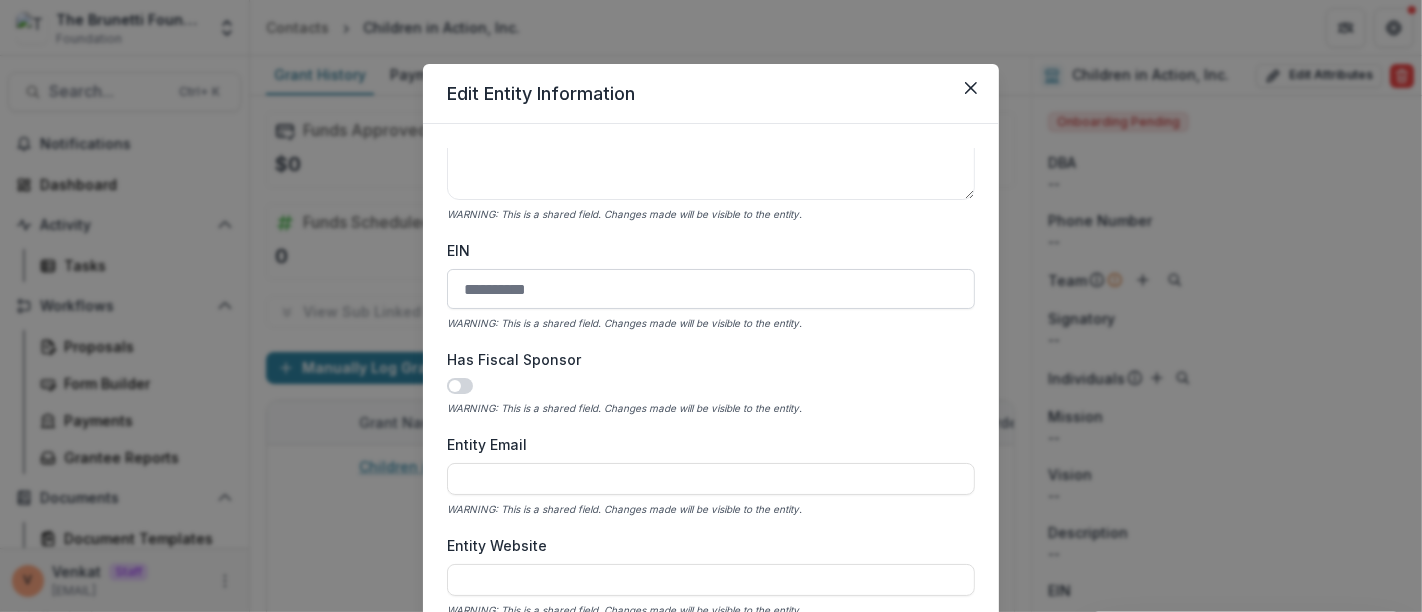click on "EIN" at bounding box center (711, 289) 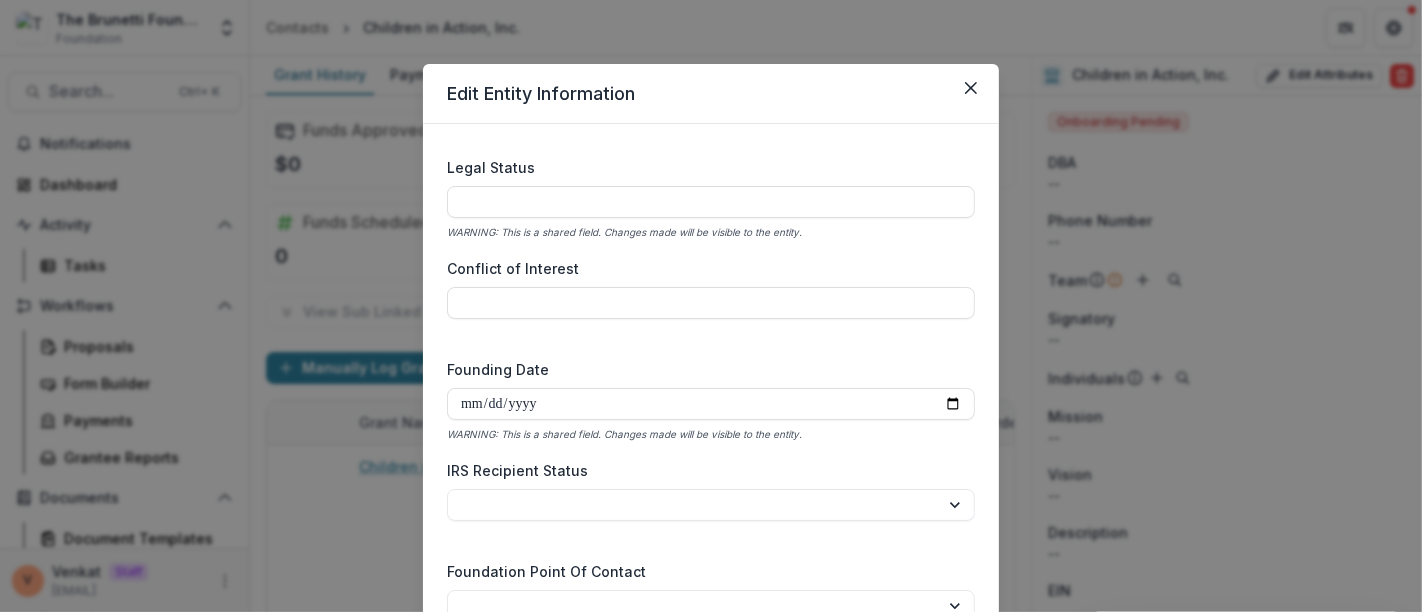 scroll, scrollTop: 2936, scrollLeft: 0, axis: vertical 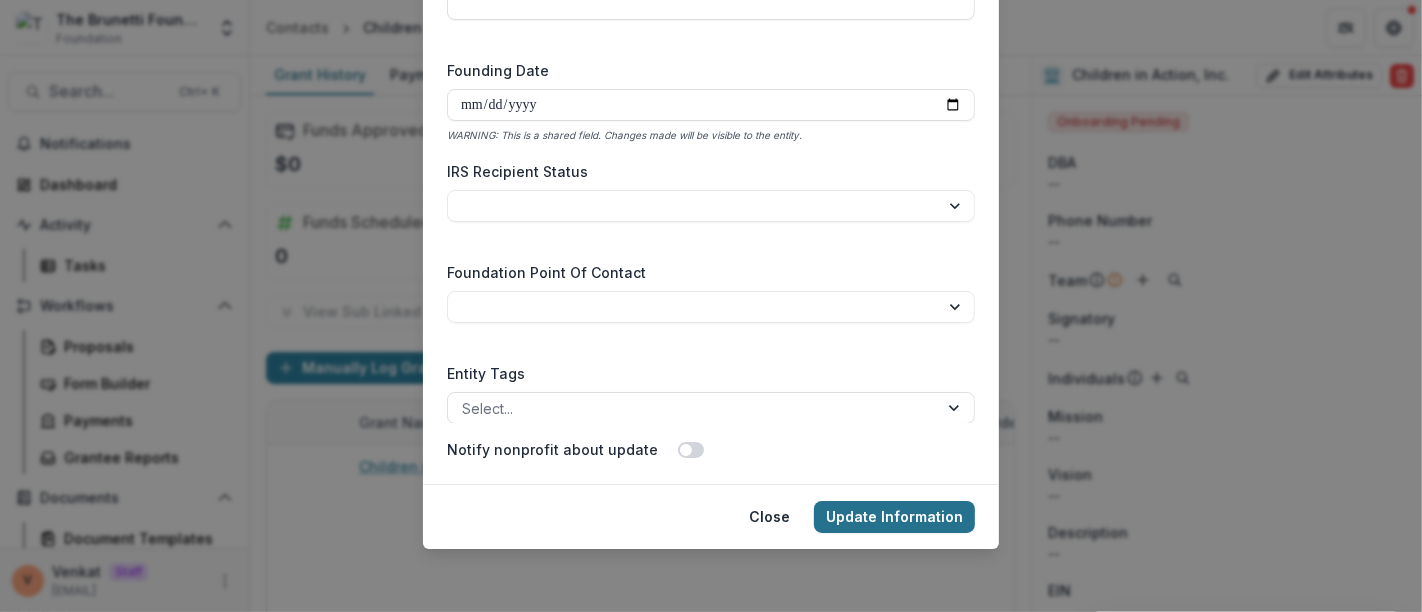 type on "**********" 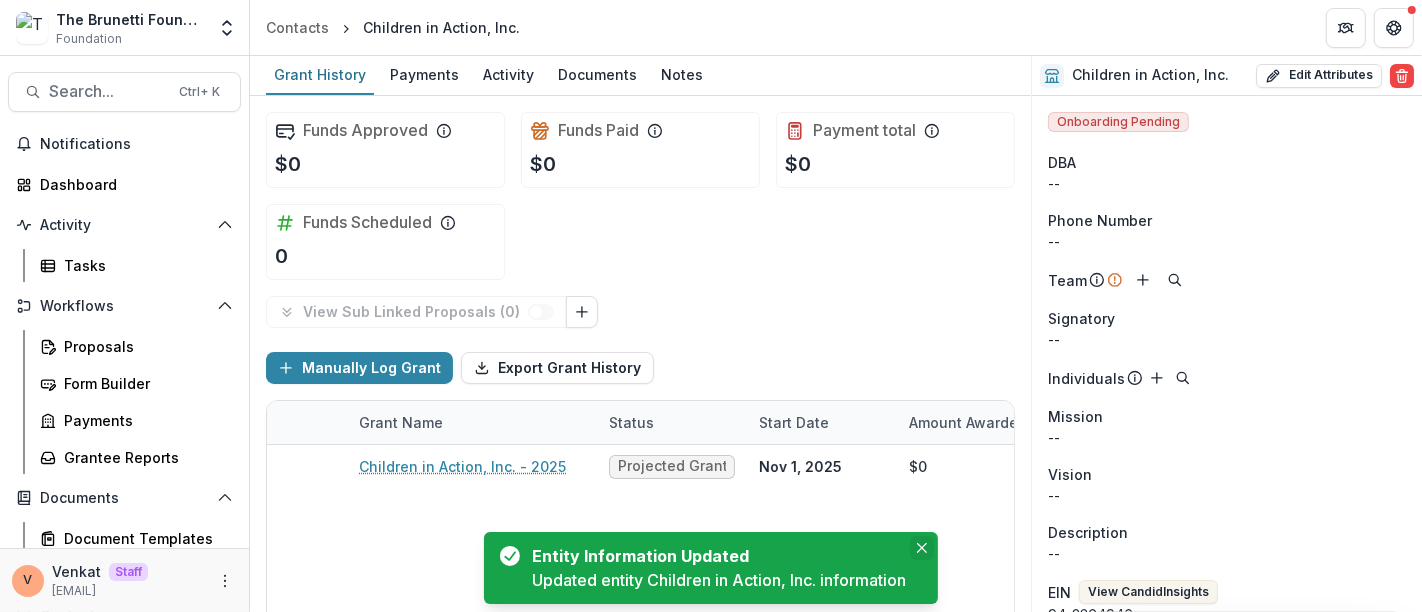 click 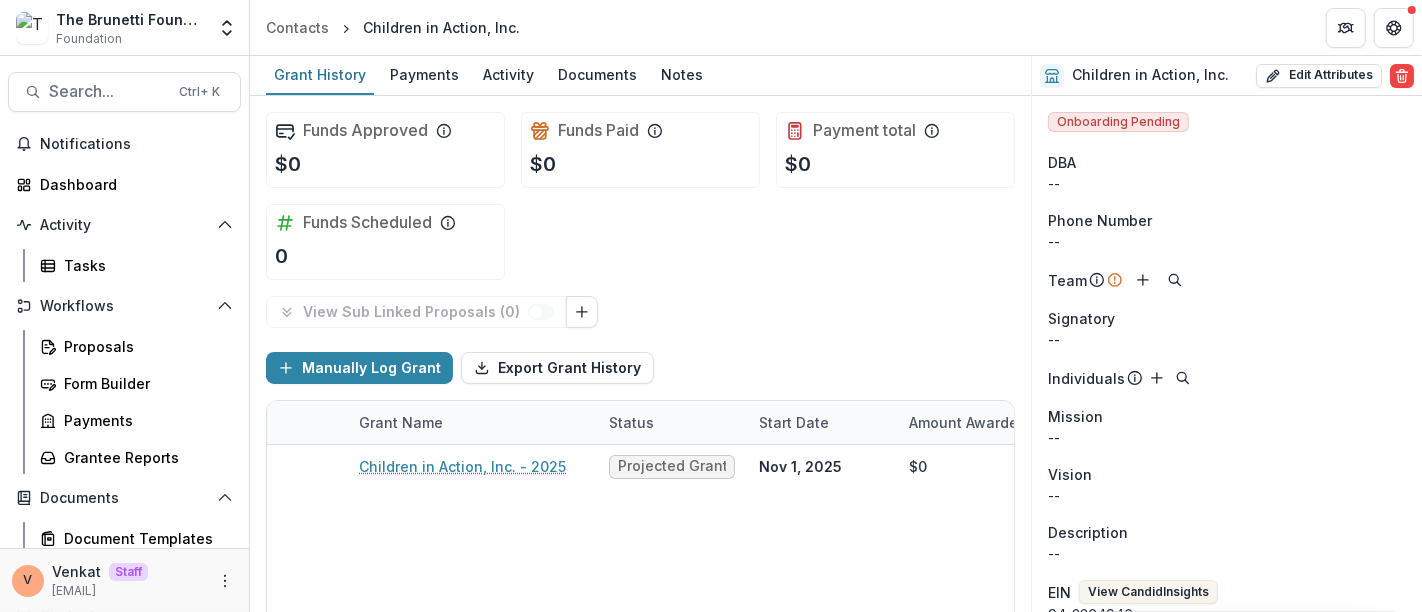 scroll, scrollTop: 222, scrollLeft: 0, axis: vertical 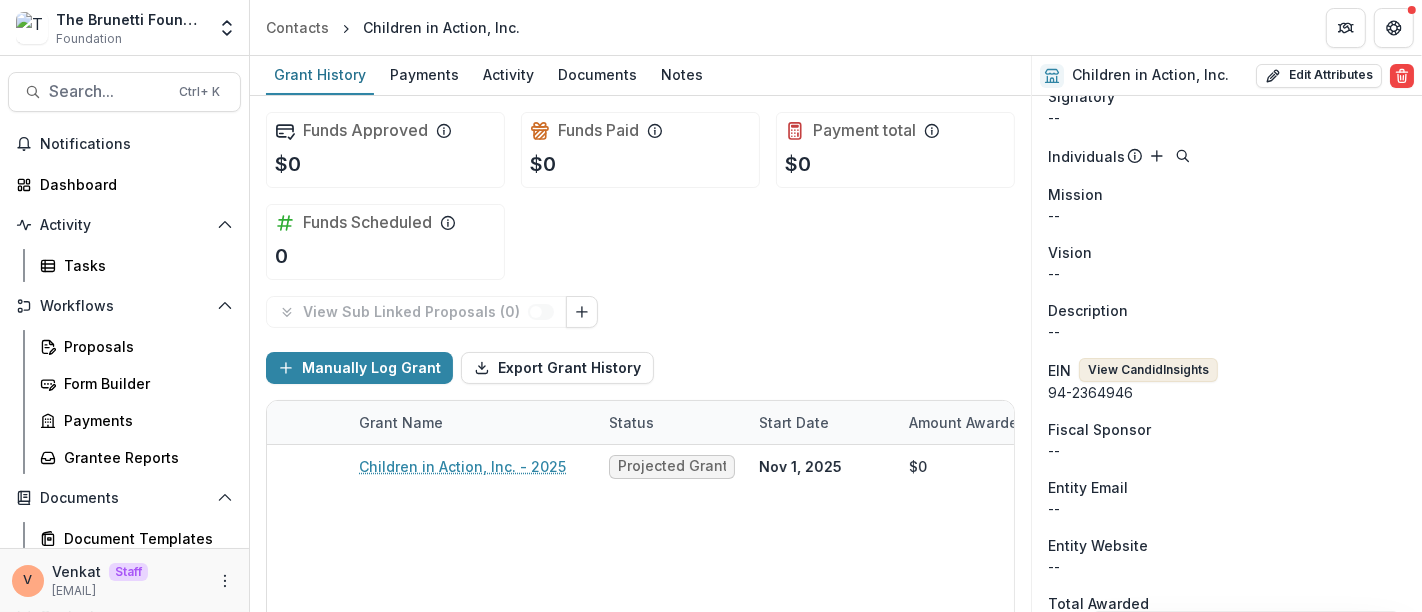 click on "View Candid  Insights" at bounding box center (1148, 370) 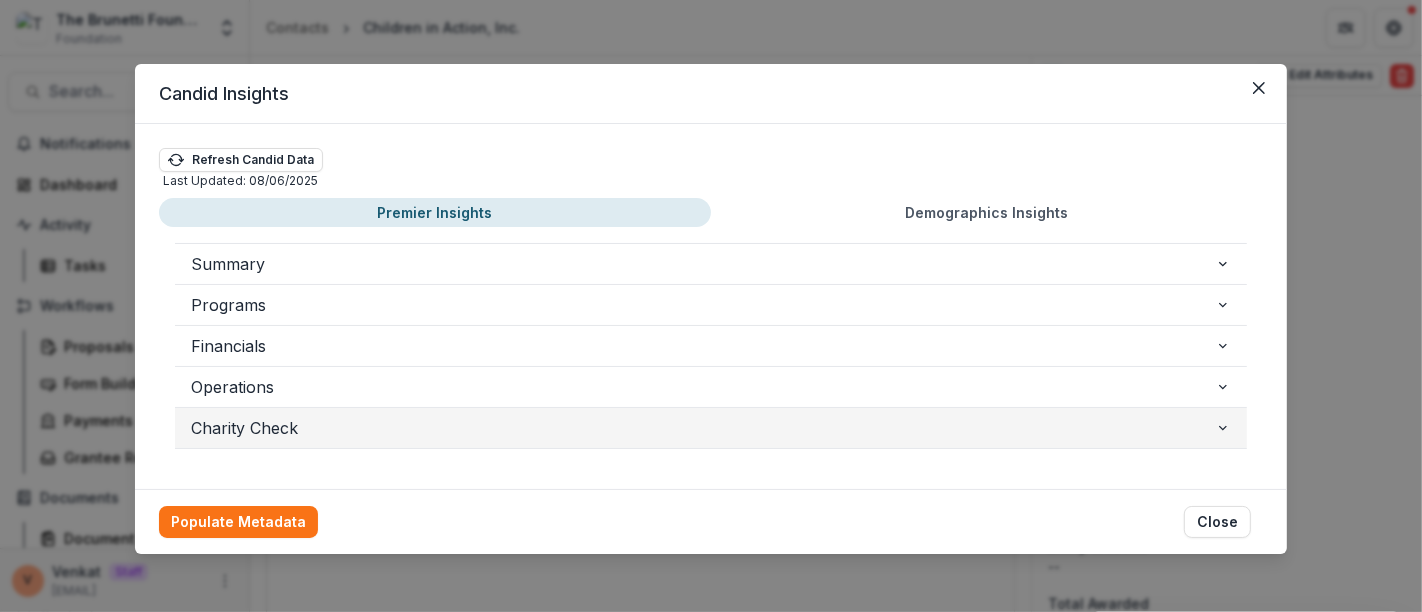 click on "Charity Check" at bounding box center [703, 428] 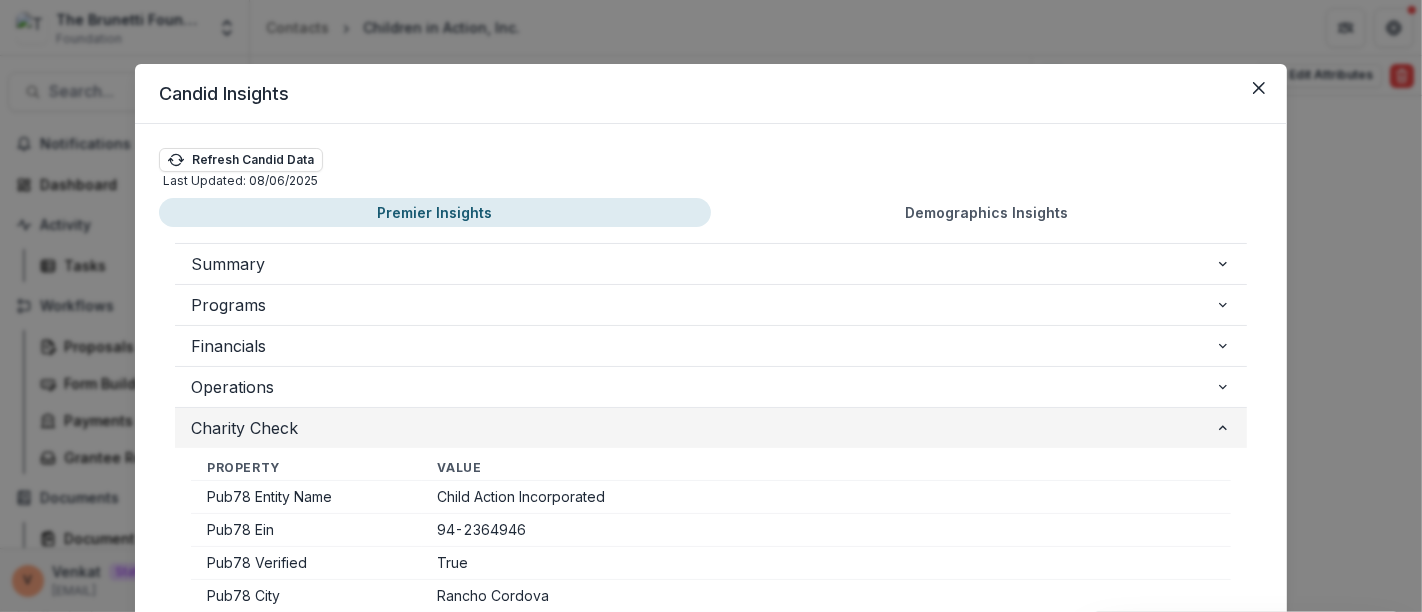 scroll, scrollTop: 111, scrollLeft: 0, axis: vertical 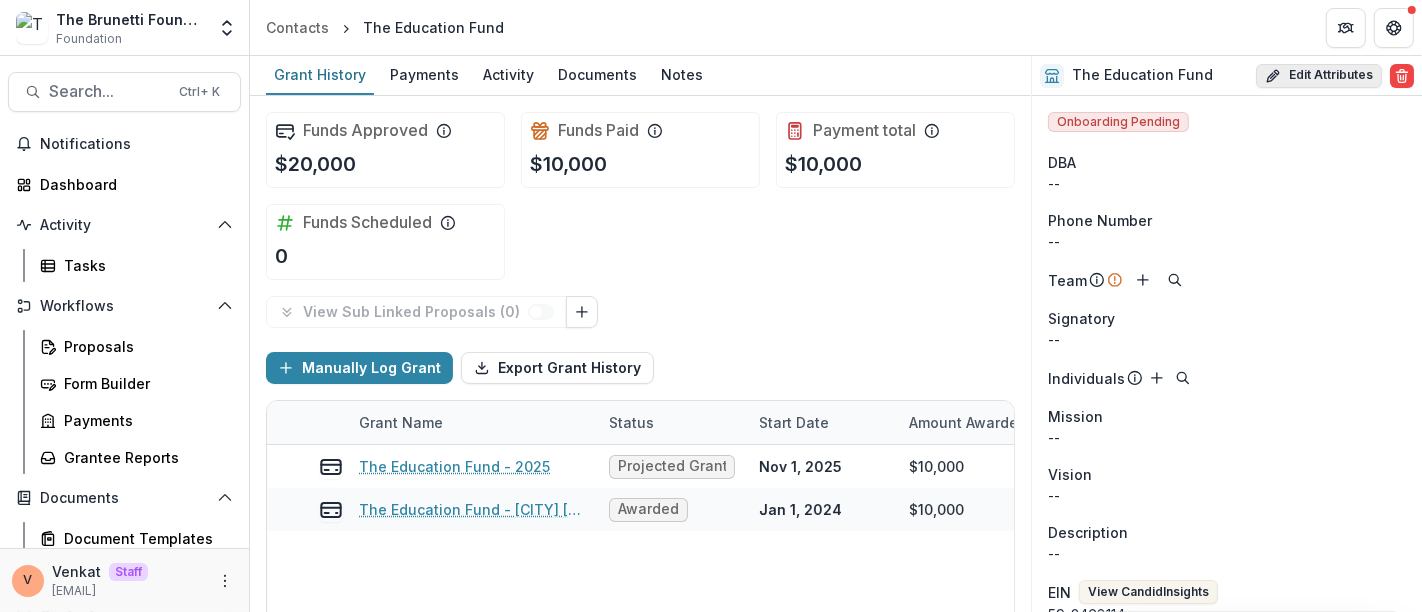 click on "Edit Attributes" at bounding box center [1319, 76] 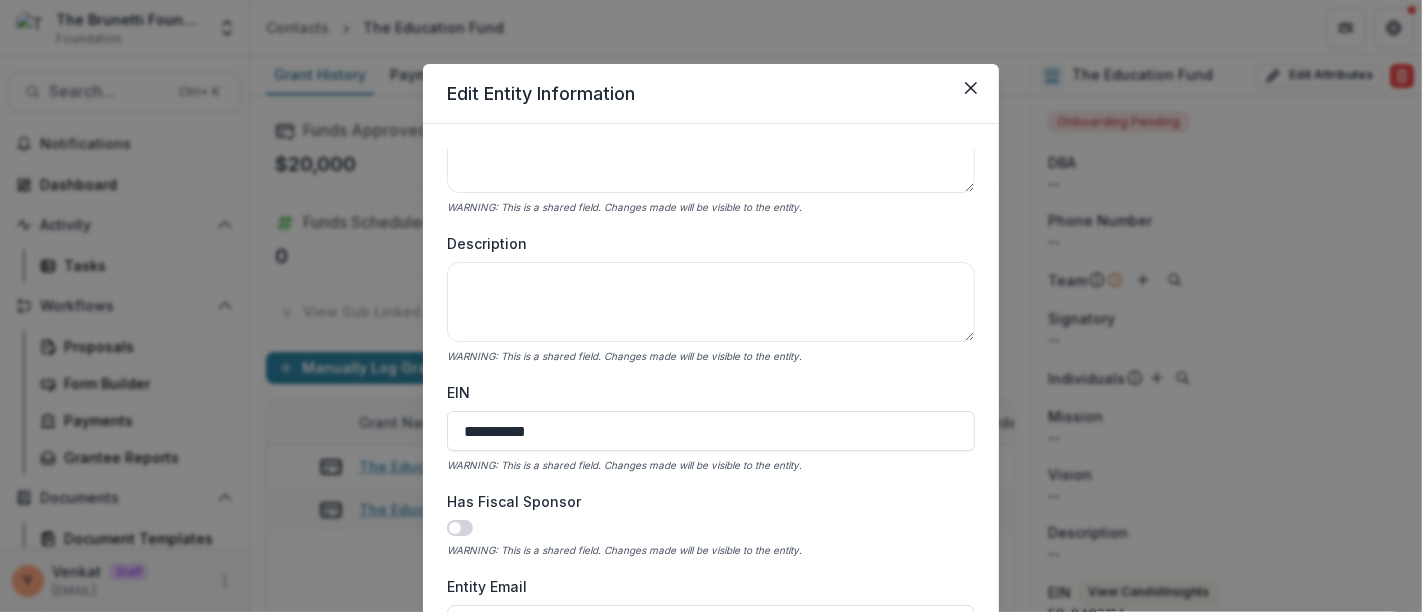 scroll, scrollTop: 555, scrollLeft: 0, axis: vertical 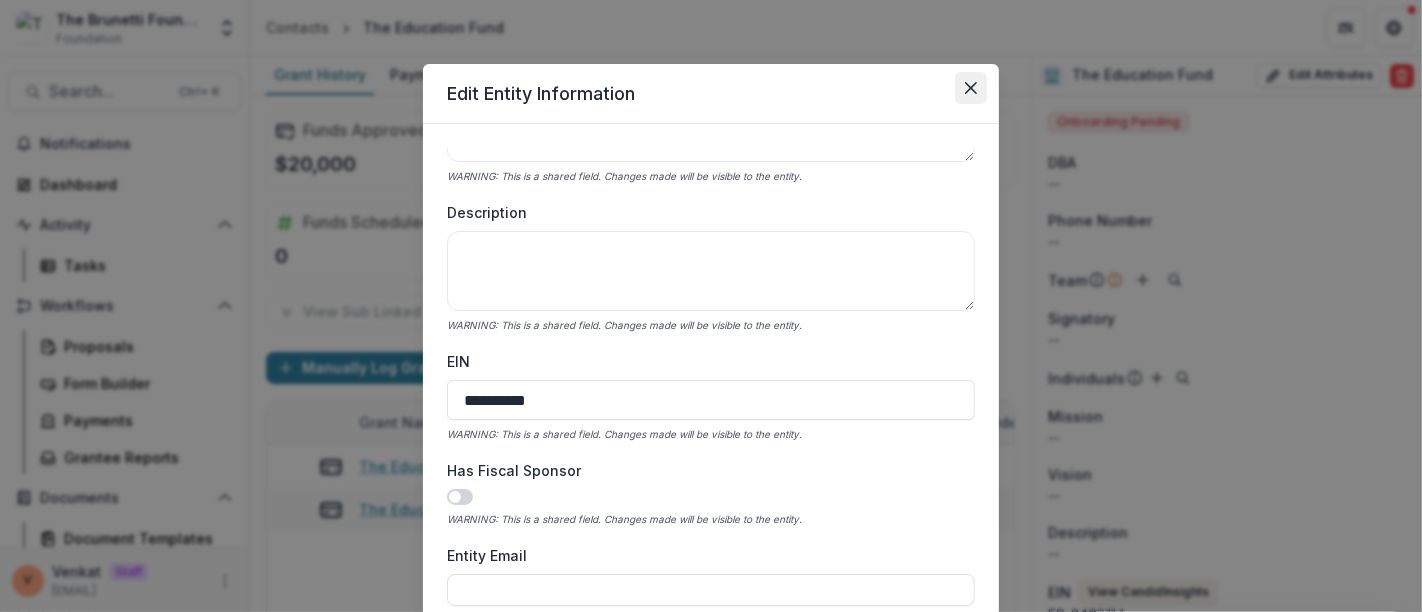 click 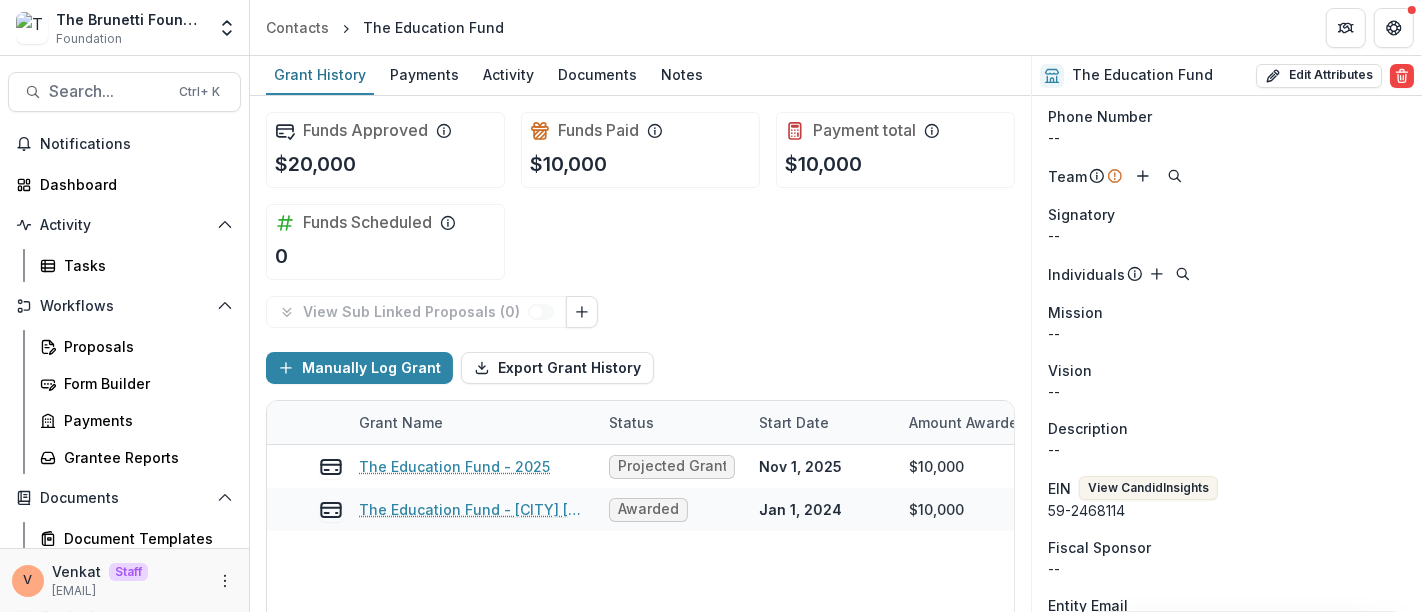 scroll, scrollTop: 222, scrollLeft: 0, axis: vertical 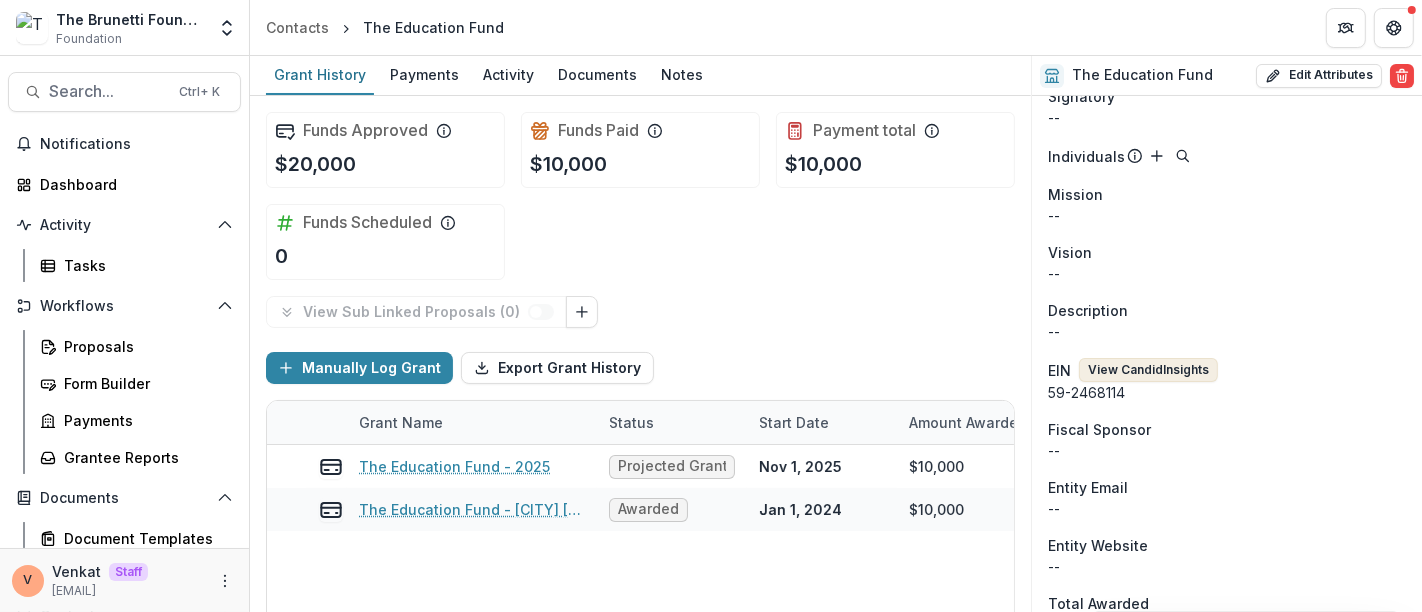 click on "View Candid  Insights" at bounding box center [1148, 370] 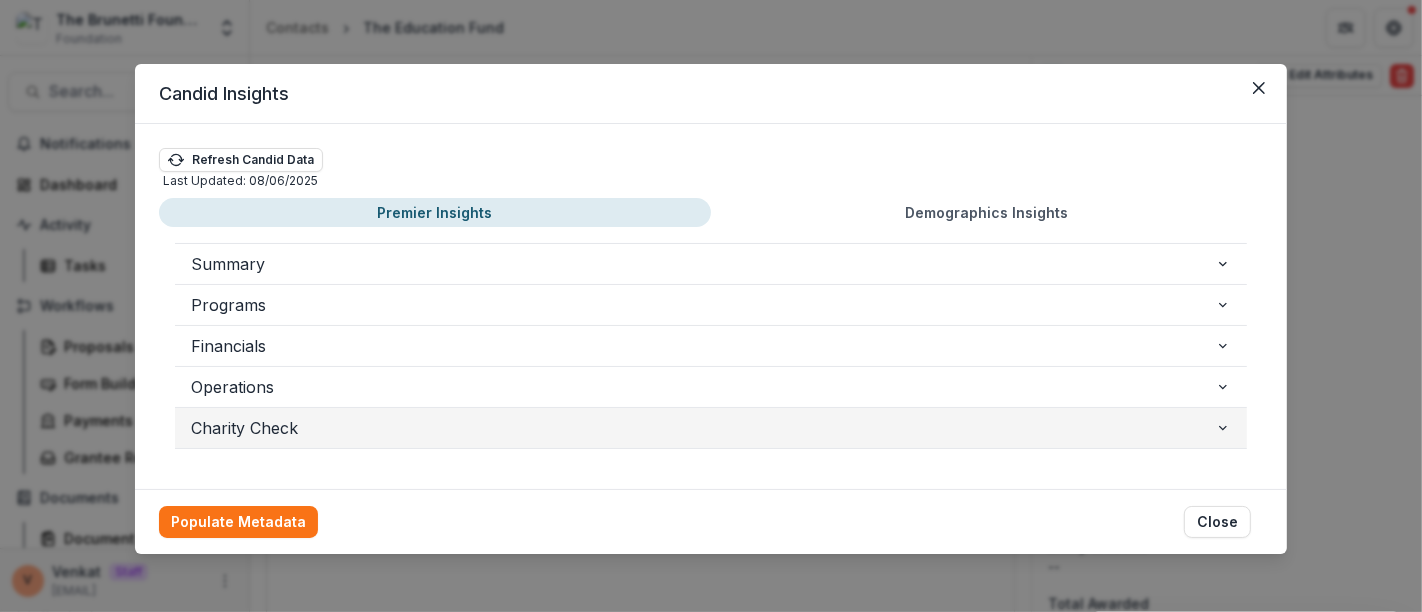 click on "Charity Check" at bounding box center [703, 428] 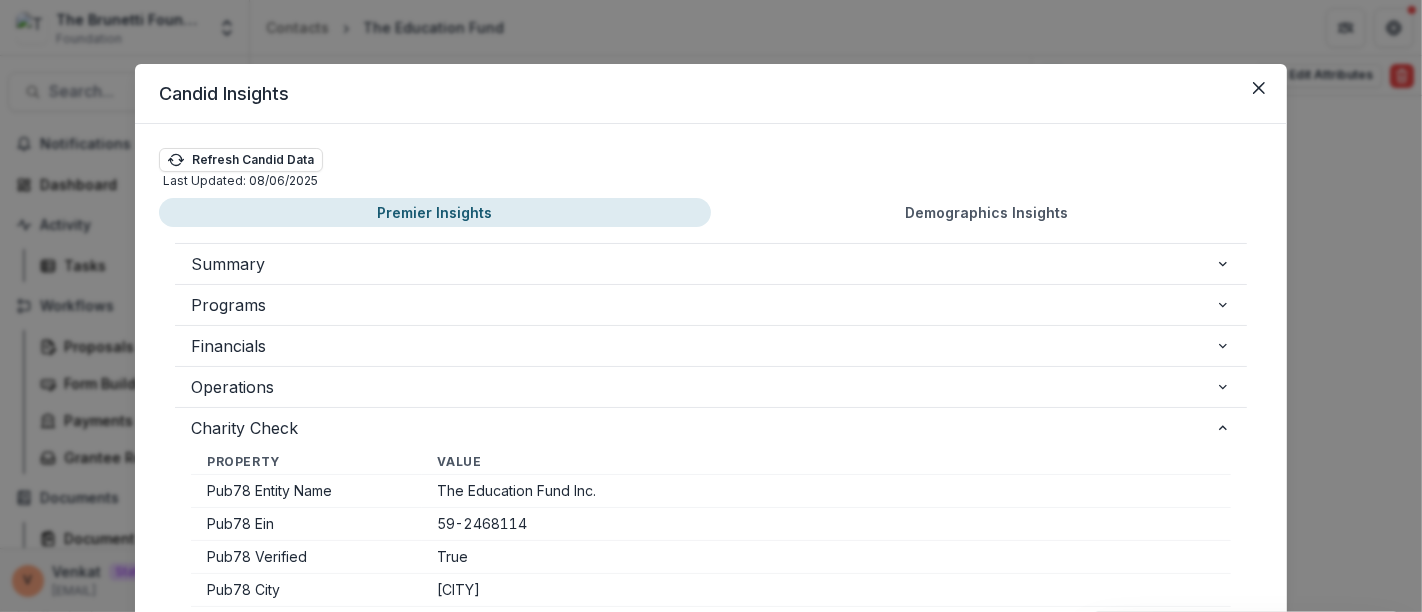 scroll, scrollTop: 8, scrollLeft: 0, axis: vertical 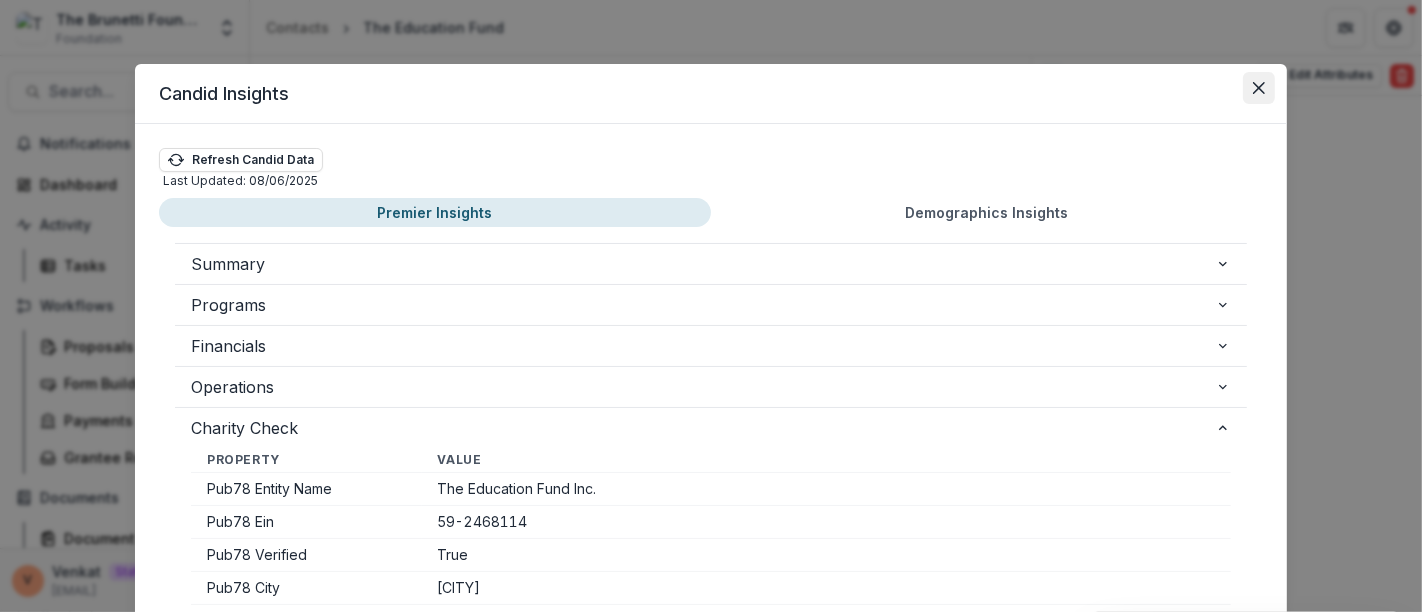 click 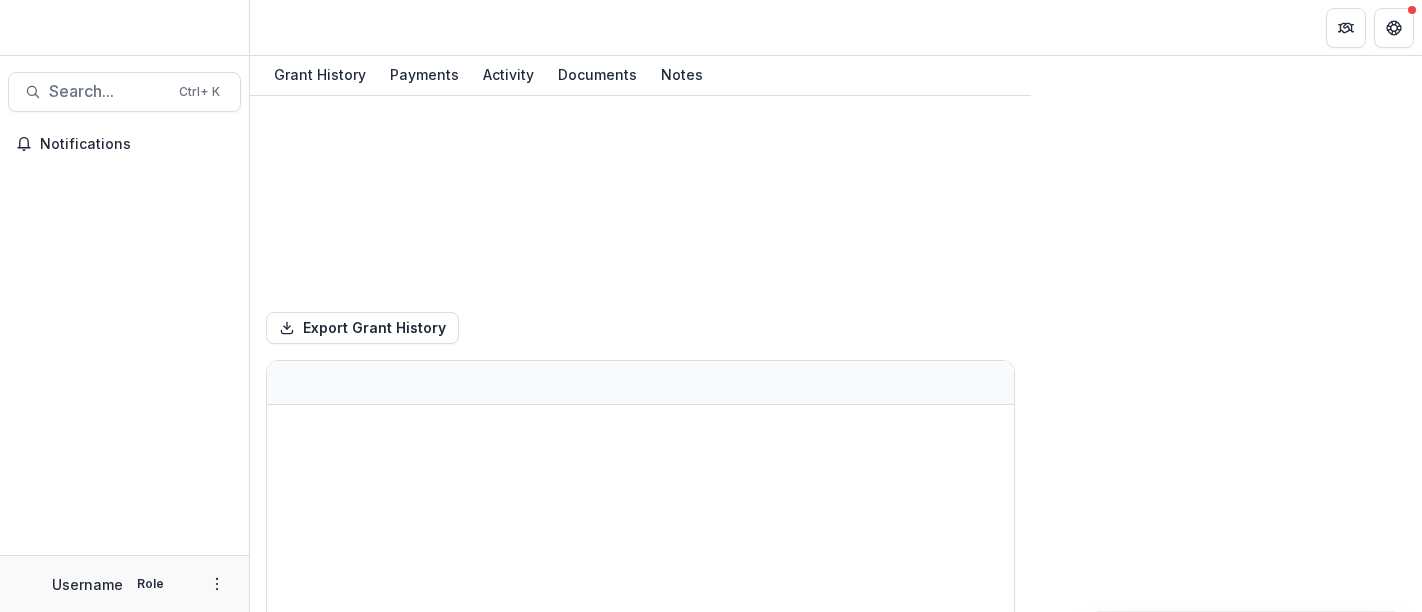 scroll, scrollTop: 0, scrollLeft: 0, axis: both 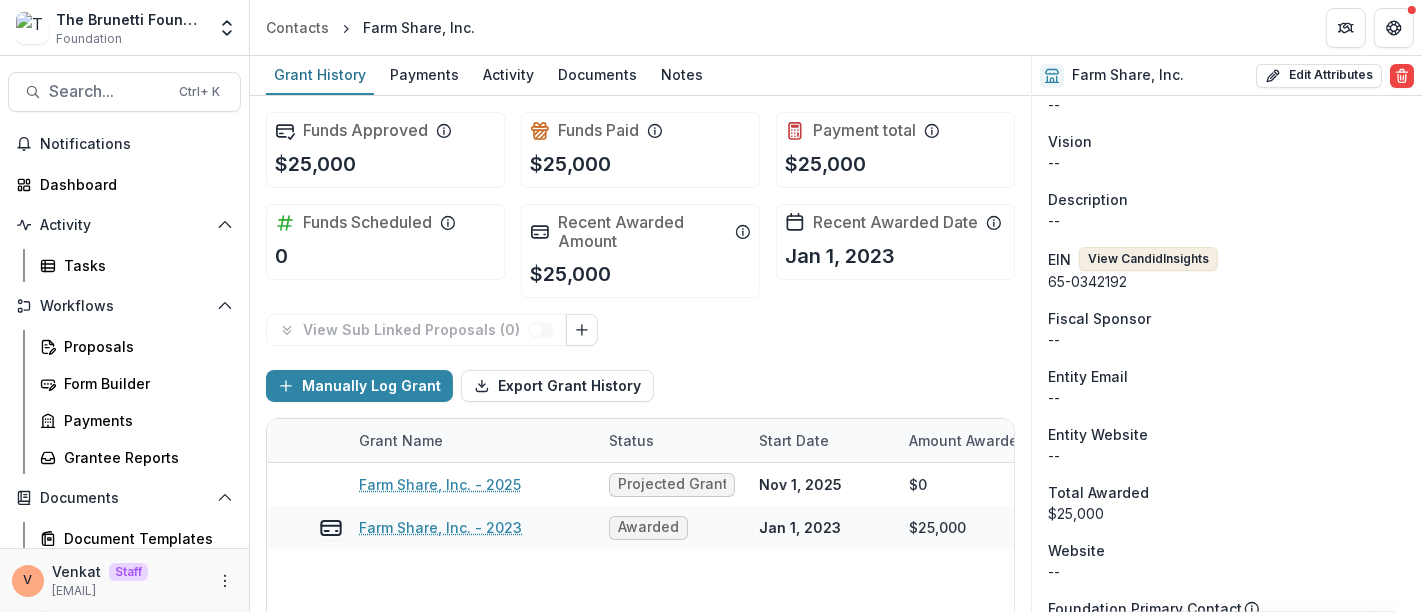 click on "View Candid  Insights" at bounding box center [1148, 259] 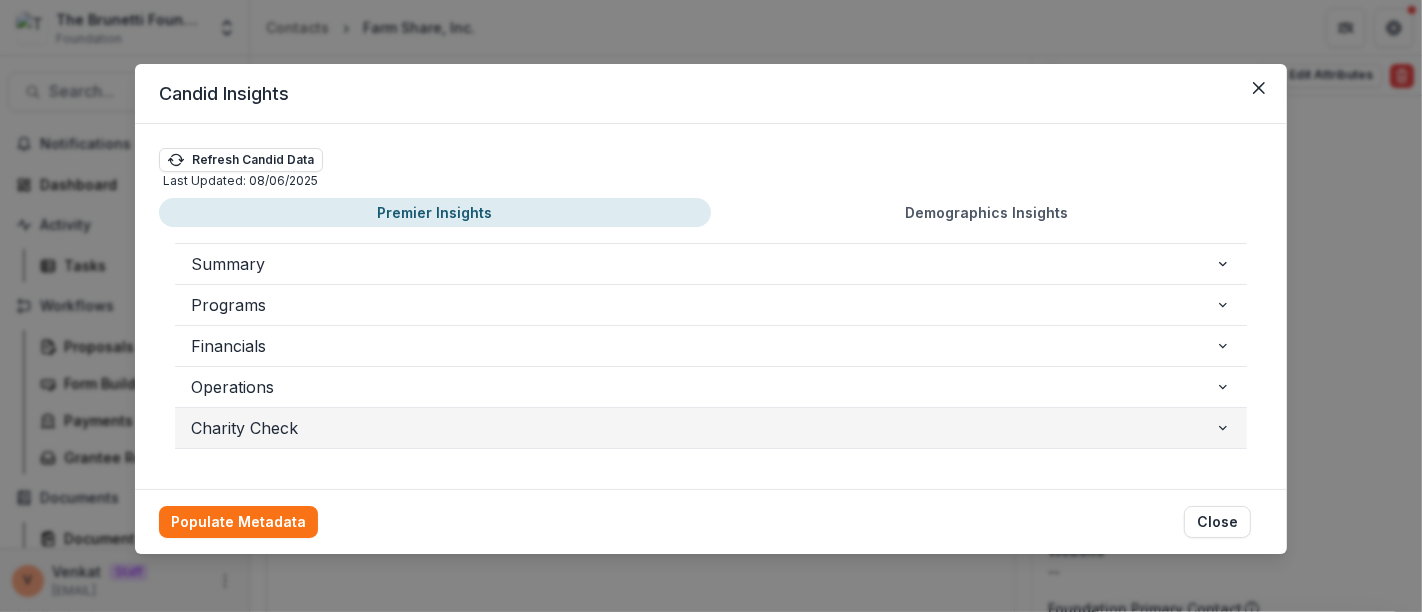 click on "Charity Check" at bounding box center (703, 428) 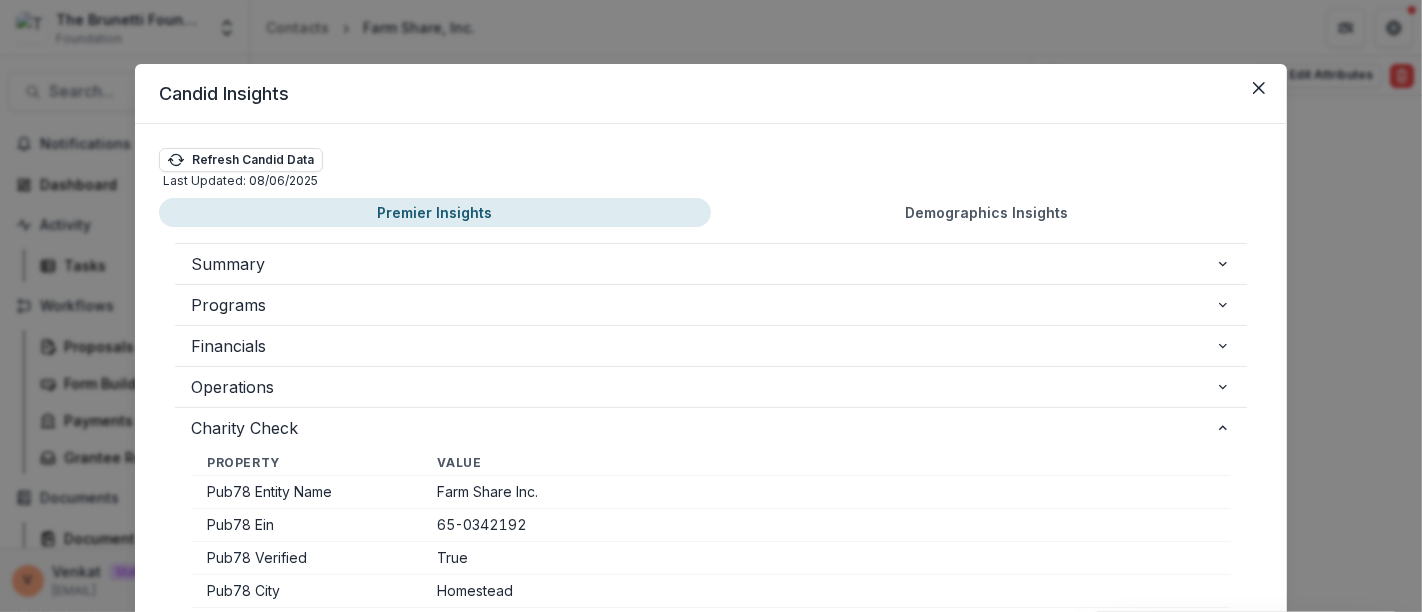 scroll, scrollTop: 8, scrollLeft: 0, axis: vertical 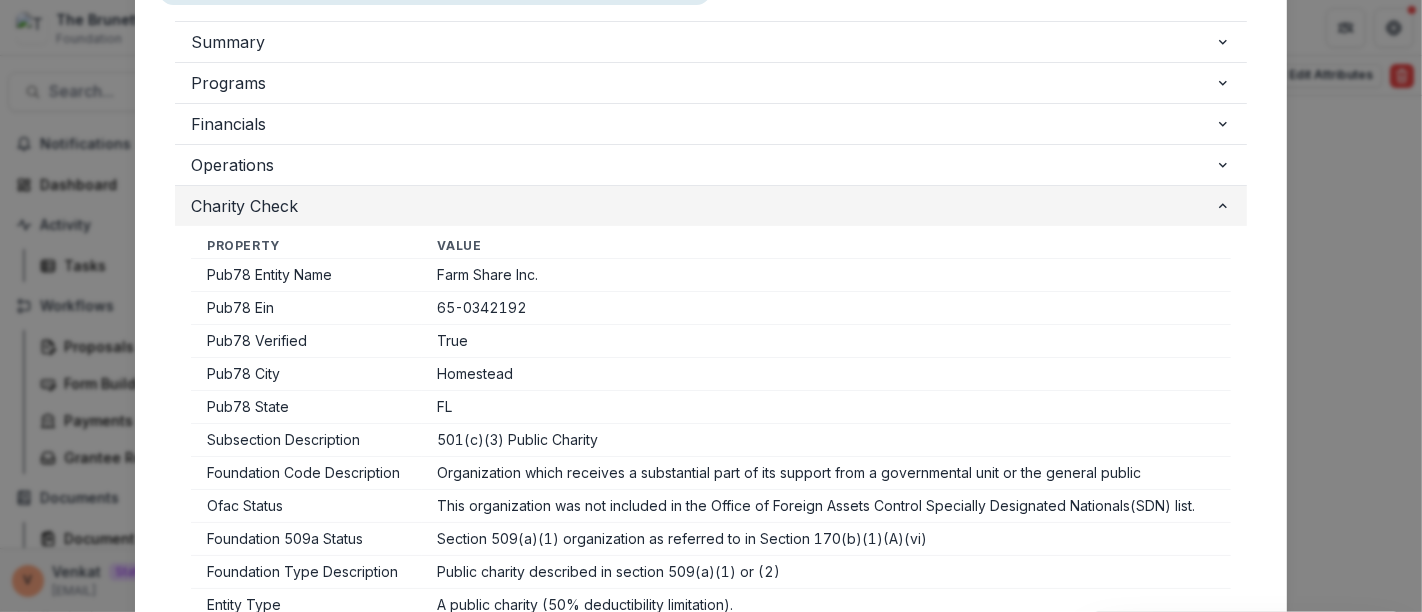 click 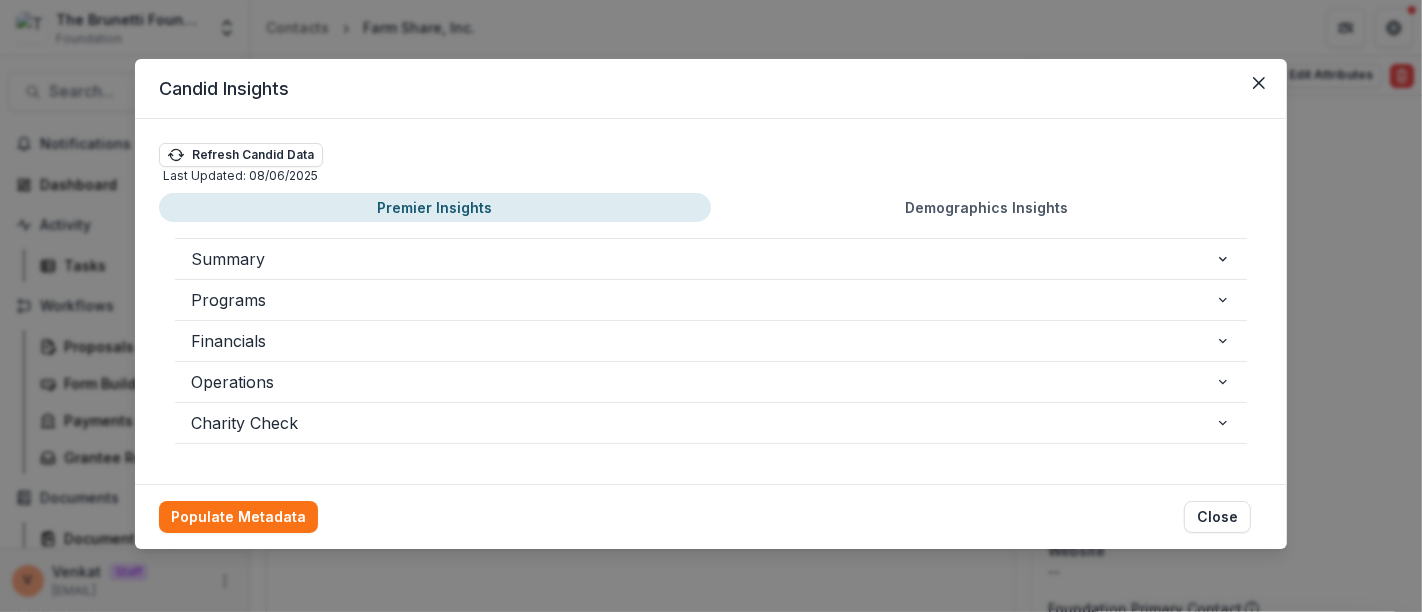 scroll, scrollTop: 2, scrollLeft: 0, axis: vertical 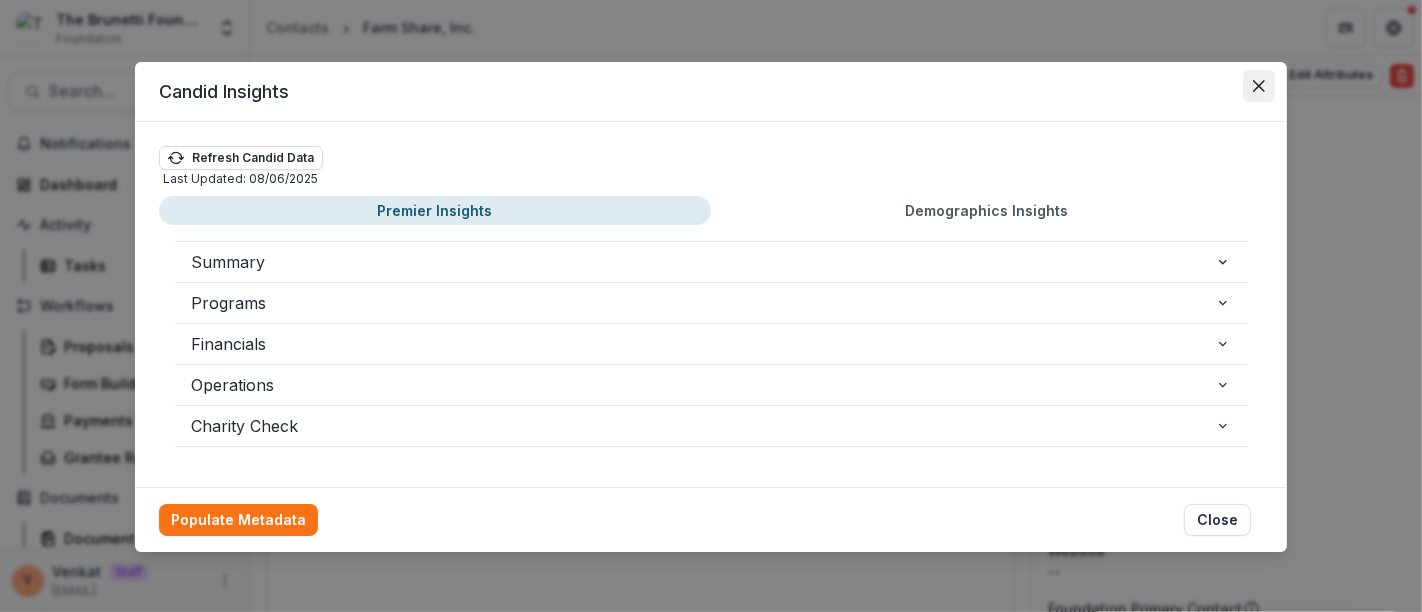 click 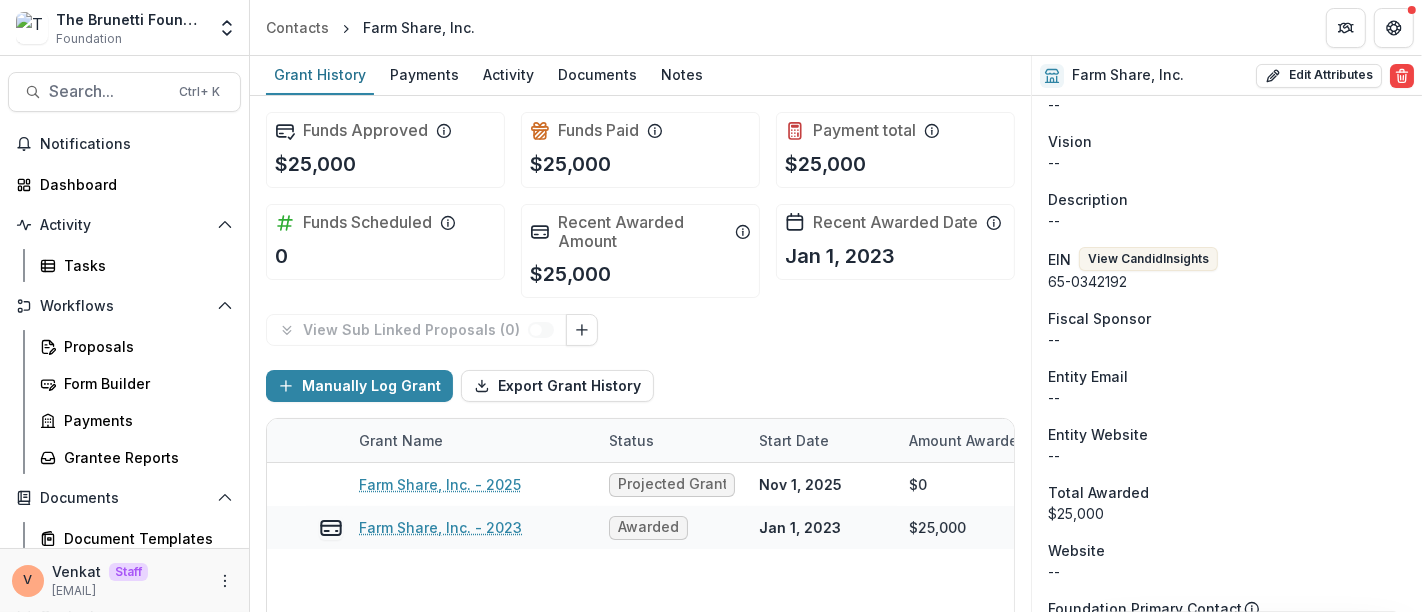 type 